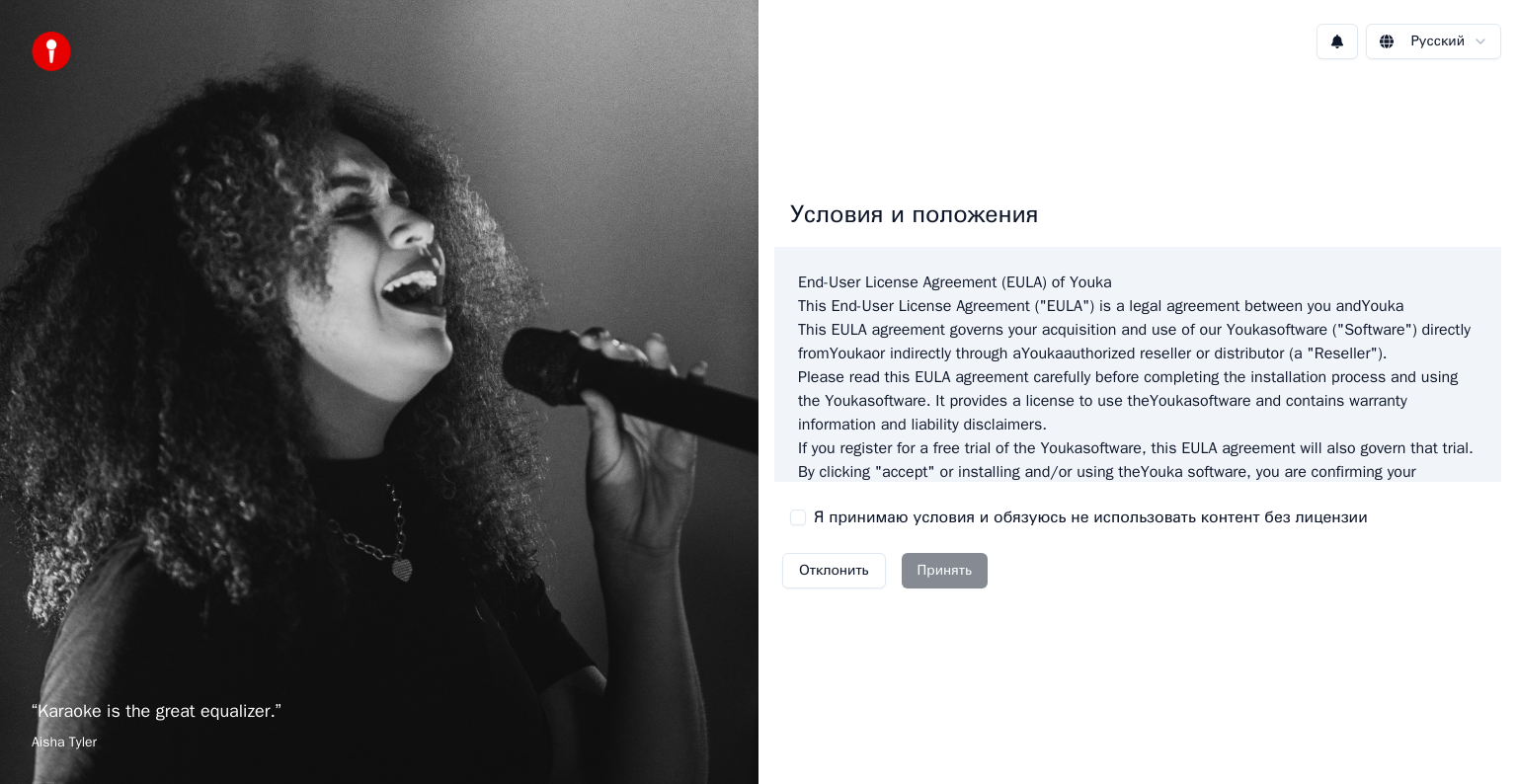 scroll, scrollTop: 0, scrollLeft: 0, axis: both 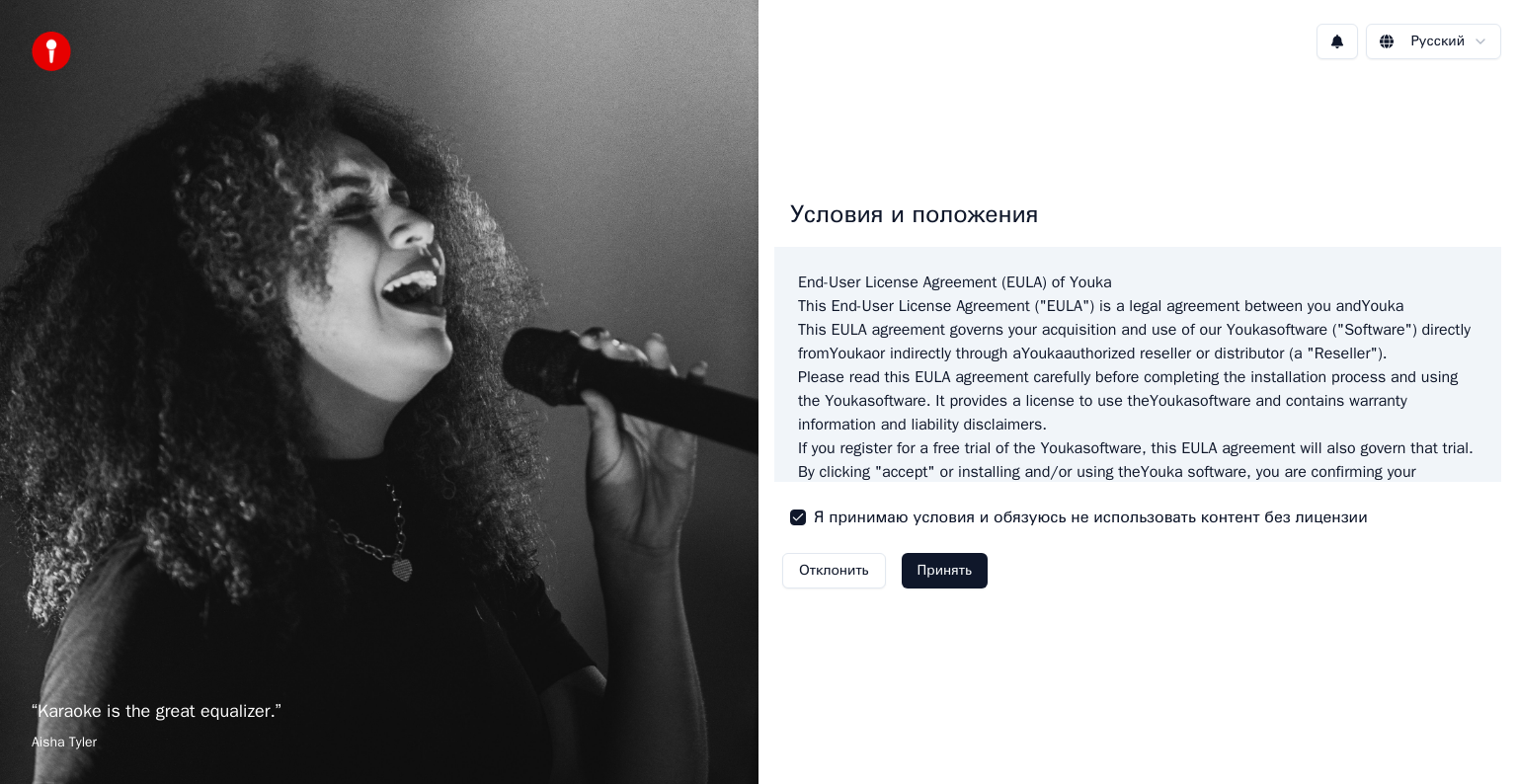 click on "Принять" at bounding box center [944, 571] 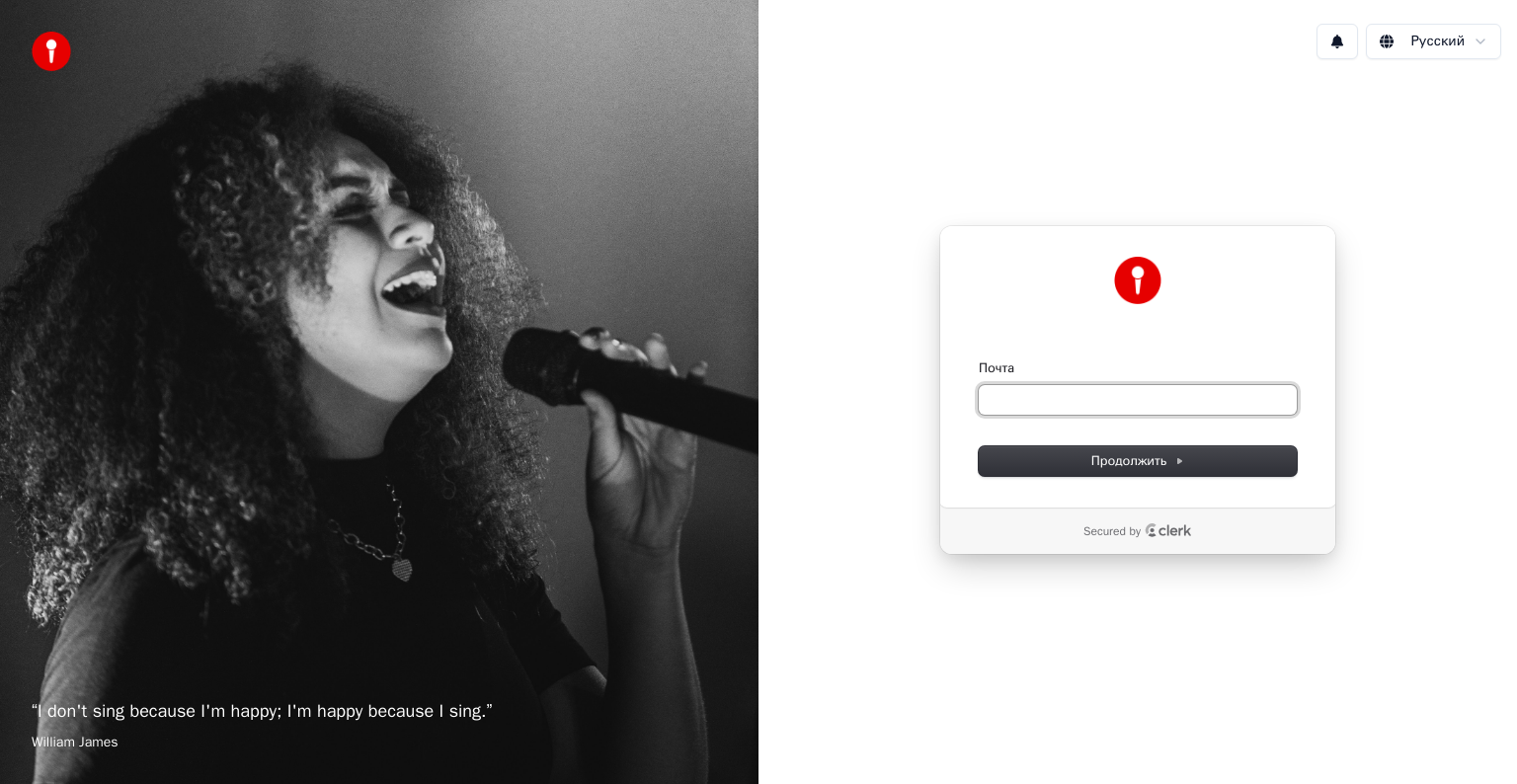 click on "Почта" at bounding box center (1138, 400) 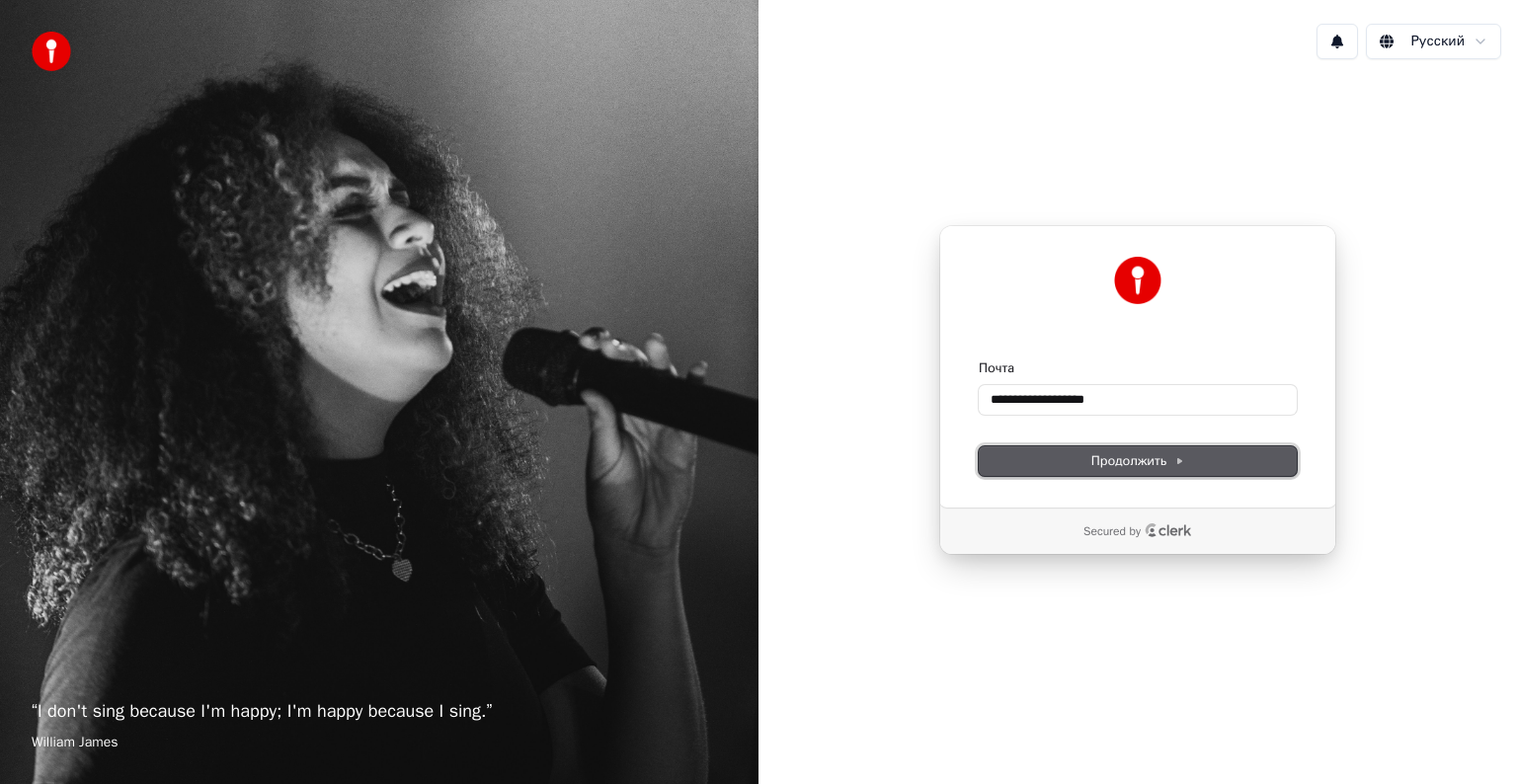 click on "Продолжить" at bounding box center [1138, 461] 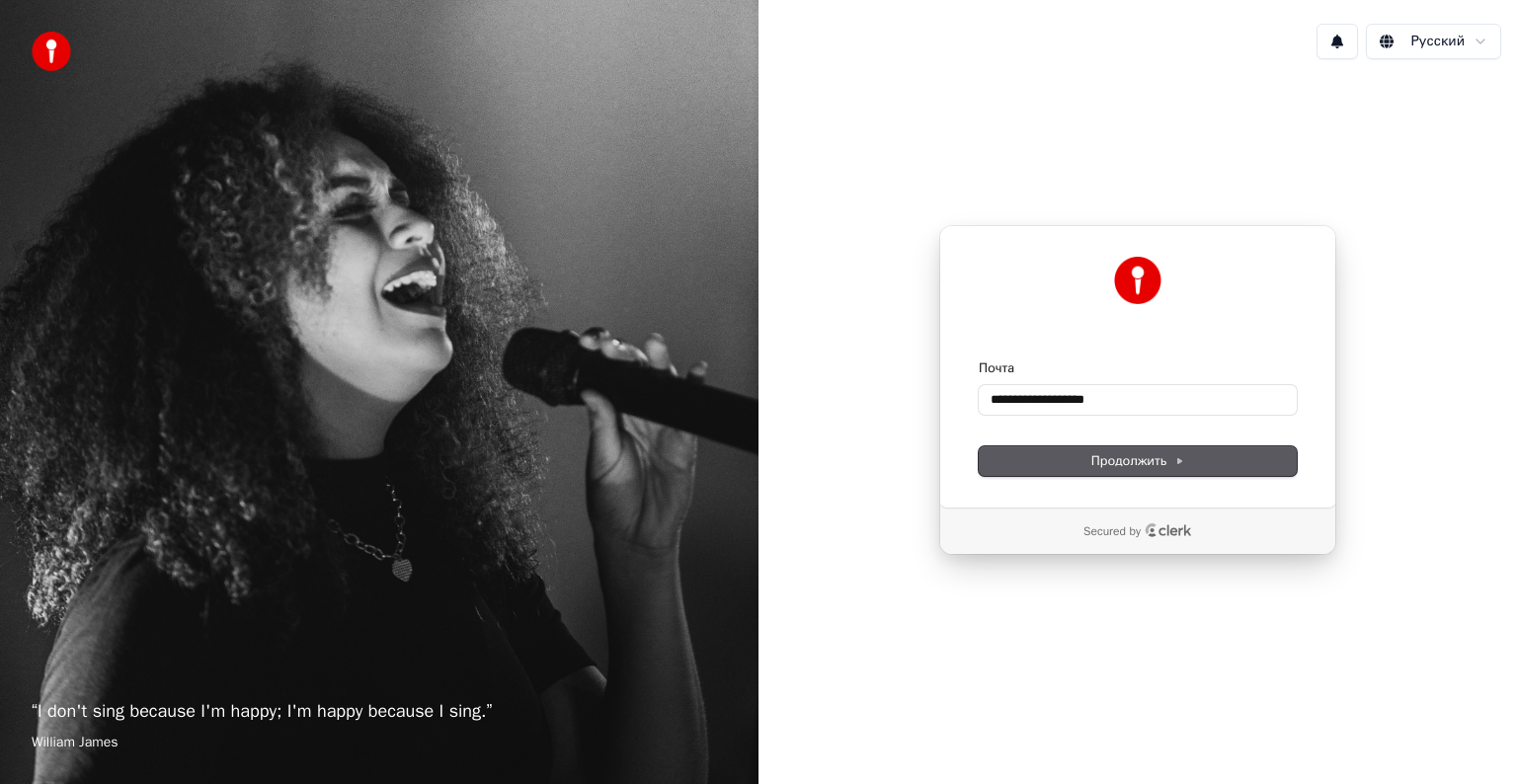 type on "**********" 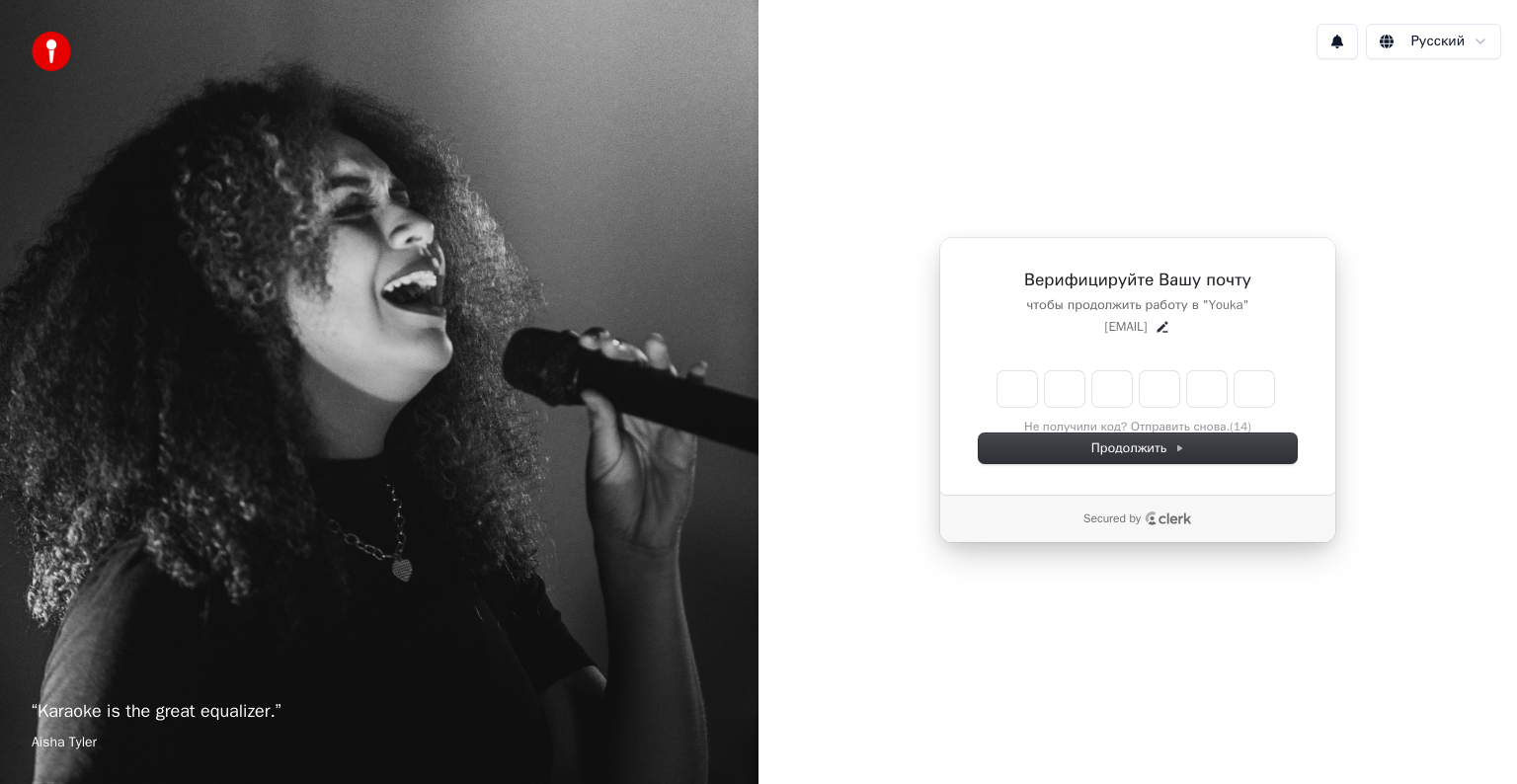 type on "*" 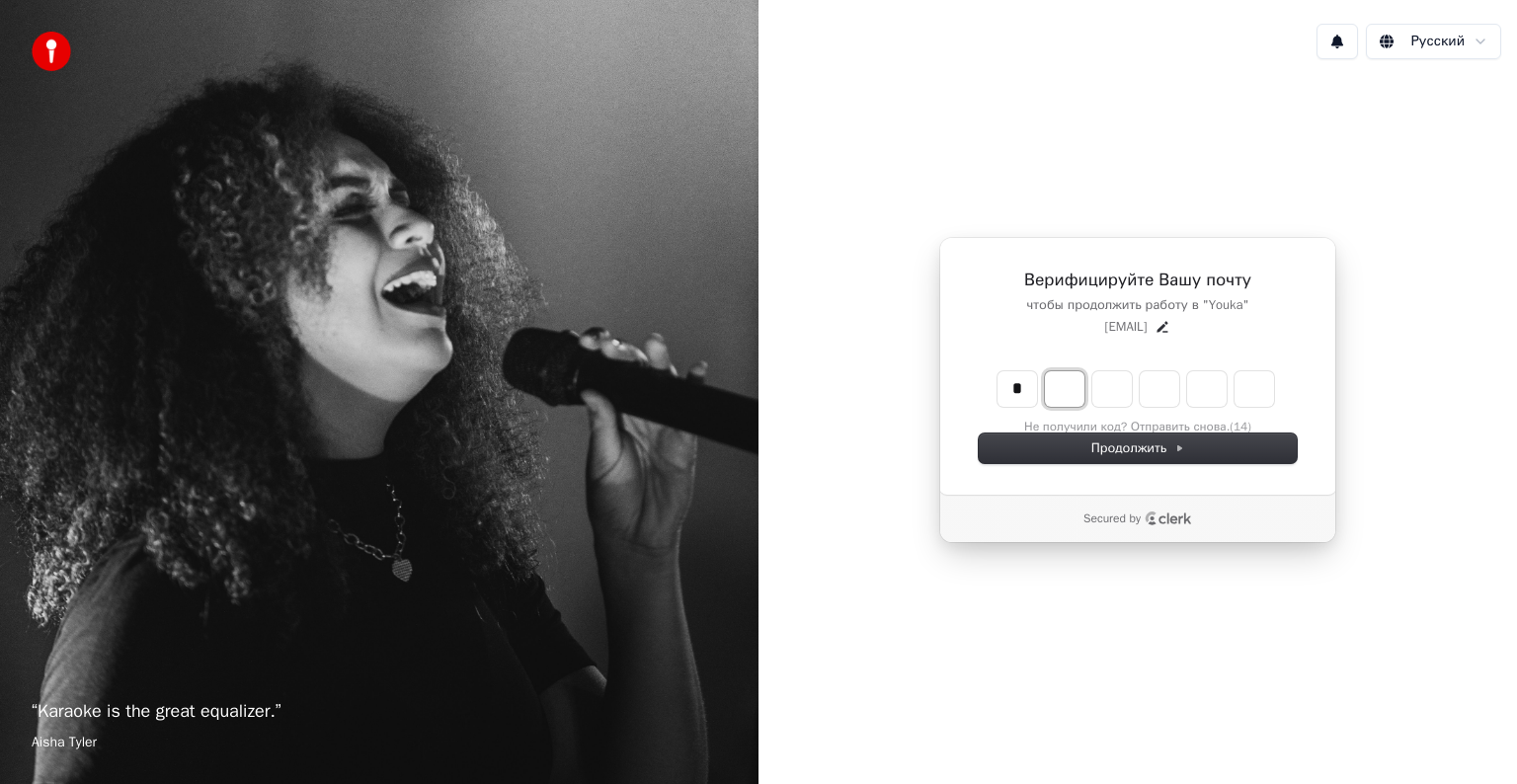 type on "*" 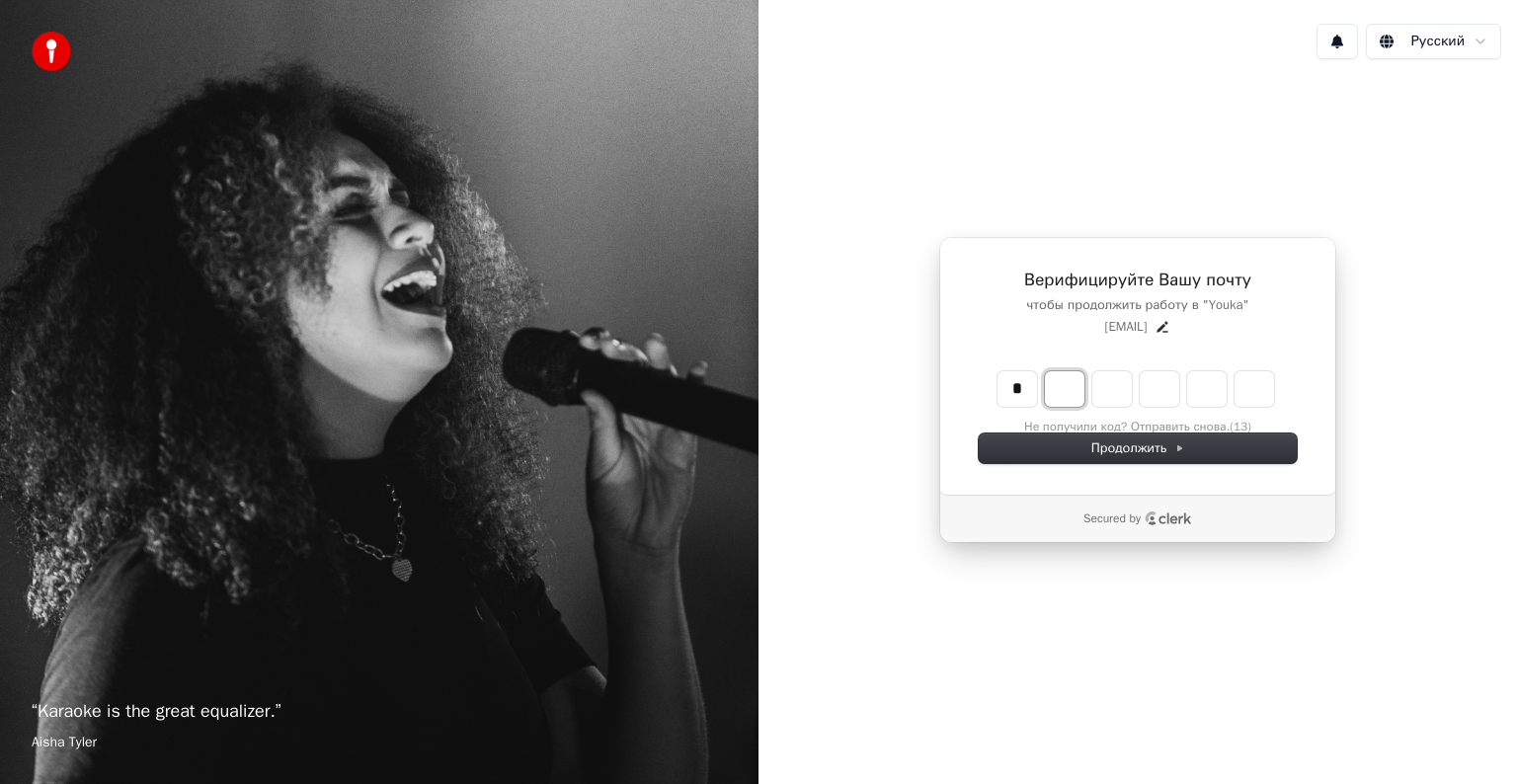type on "*" 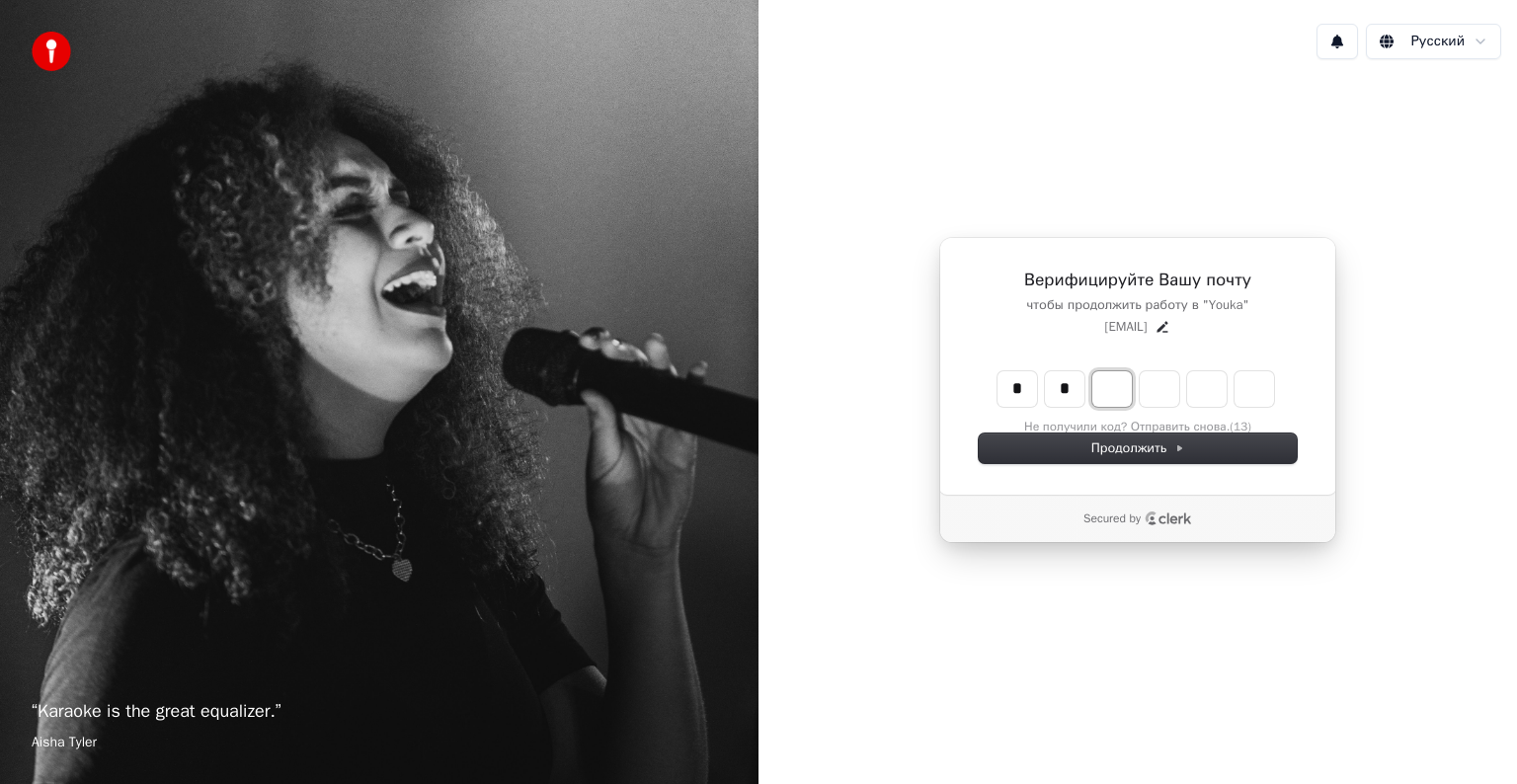 type on "**" 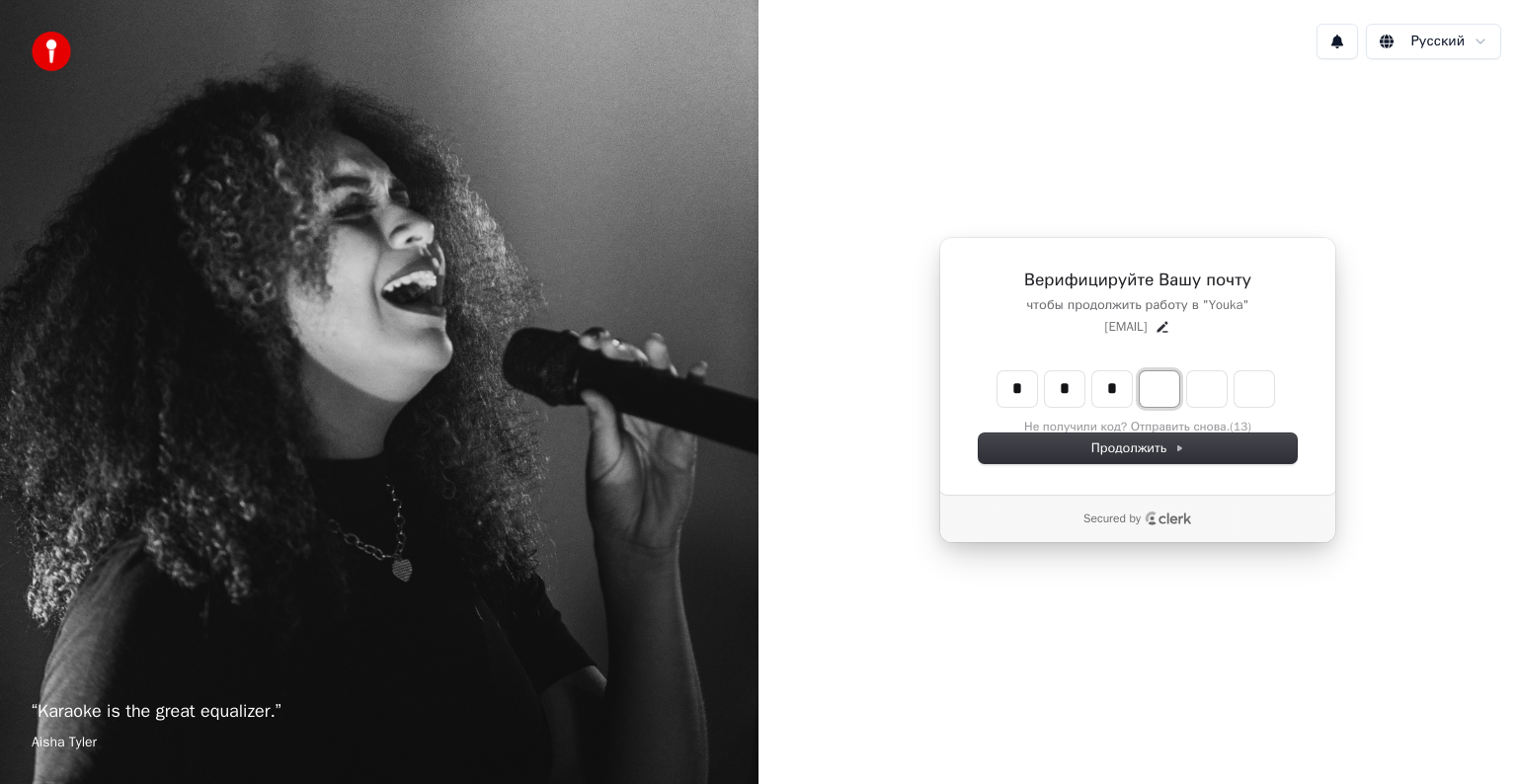 type on "***" 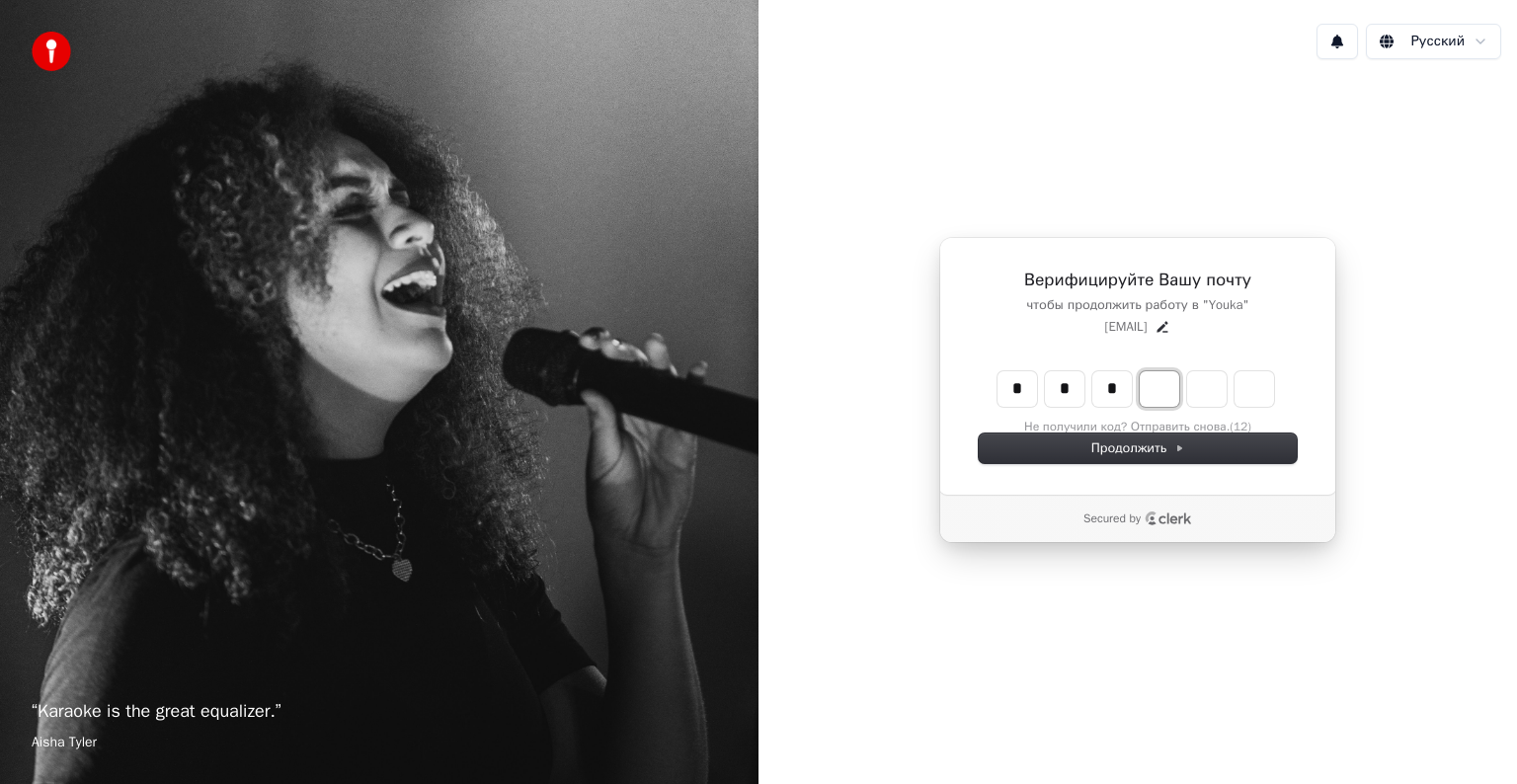 type on "*" 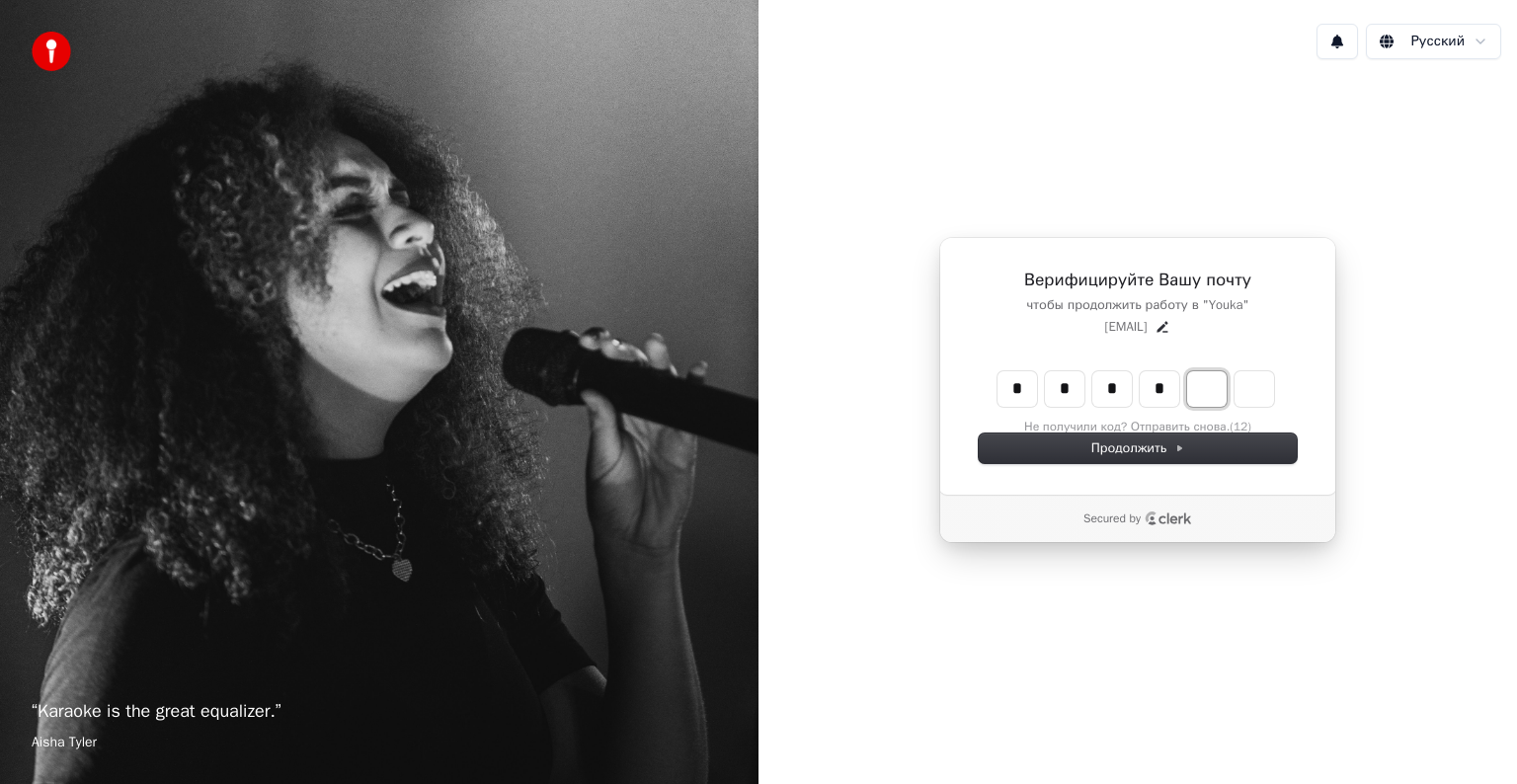 type on "****" 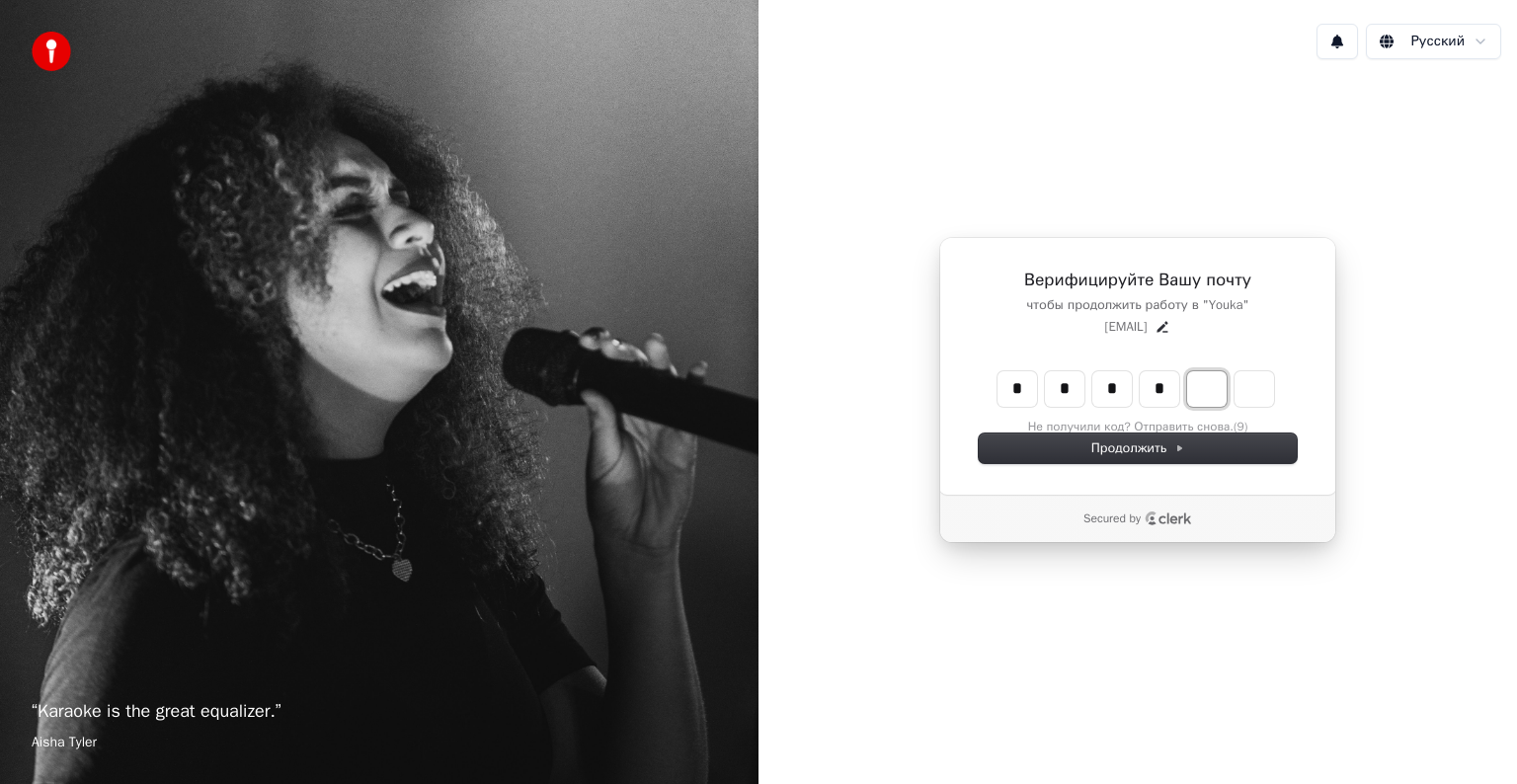 type on "*" 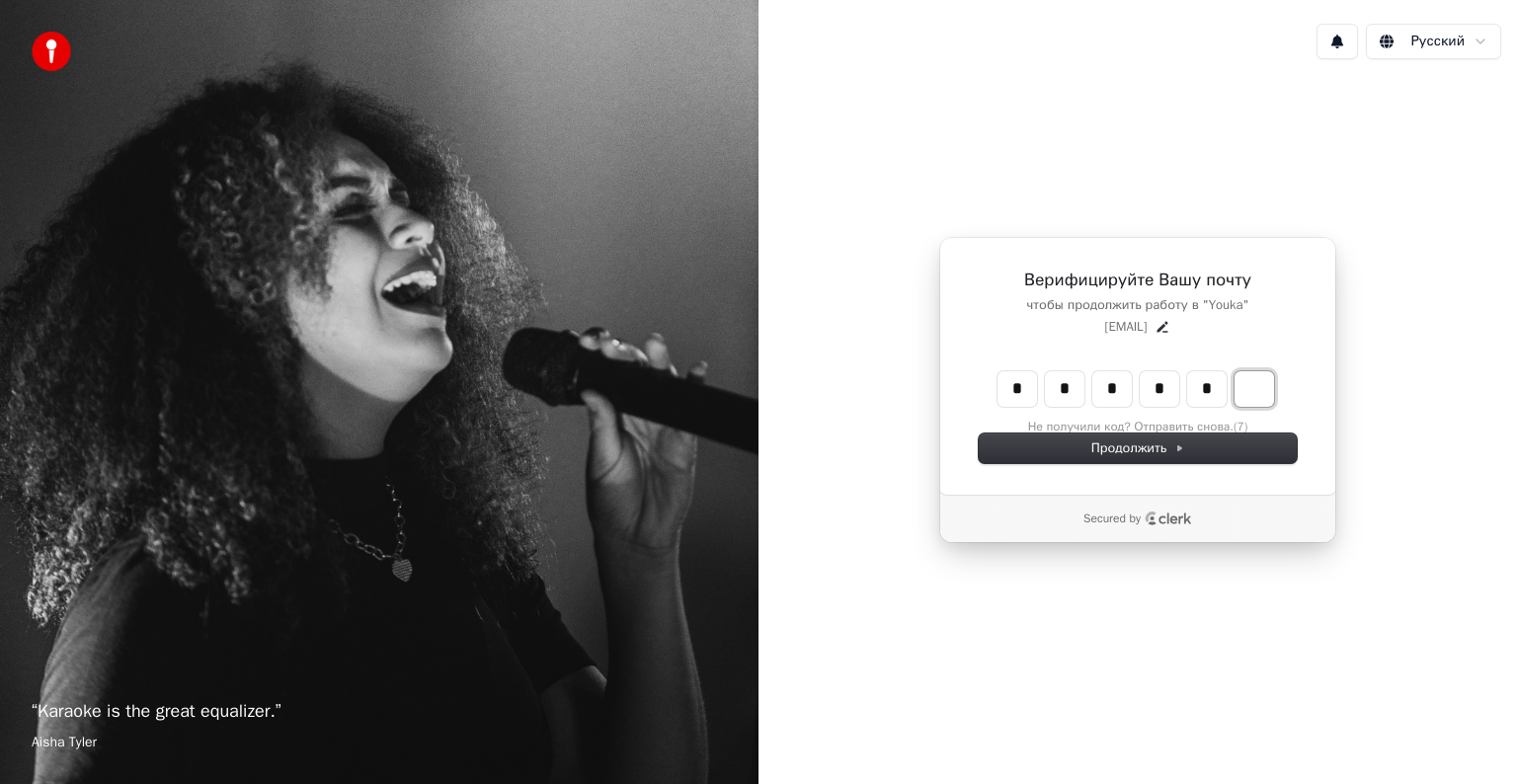 type on "******" 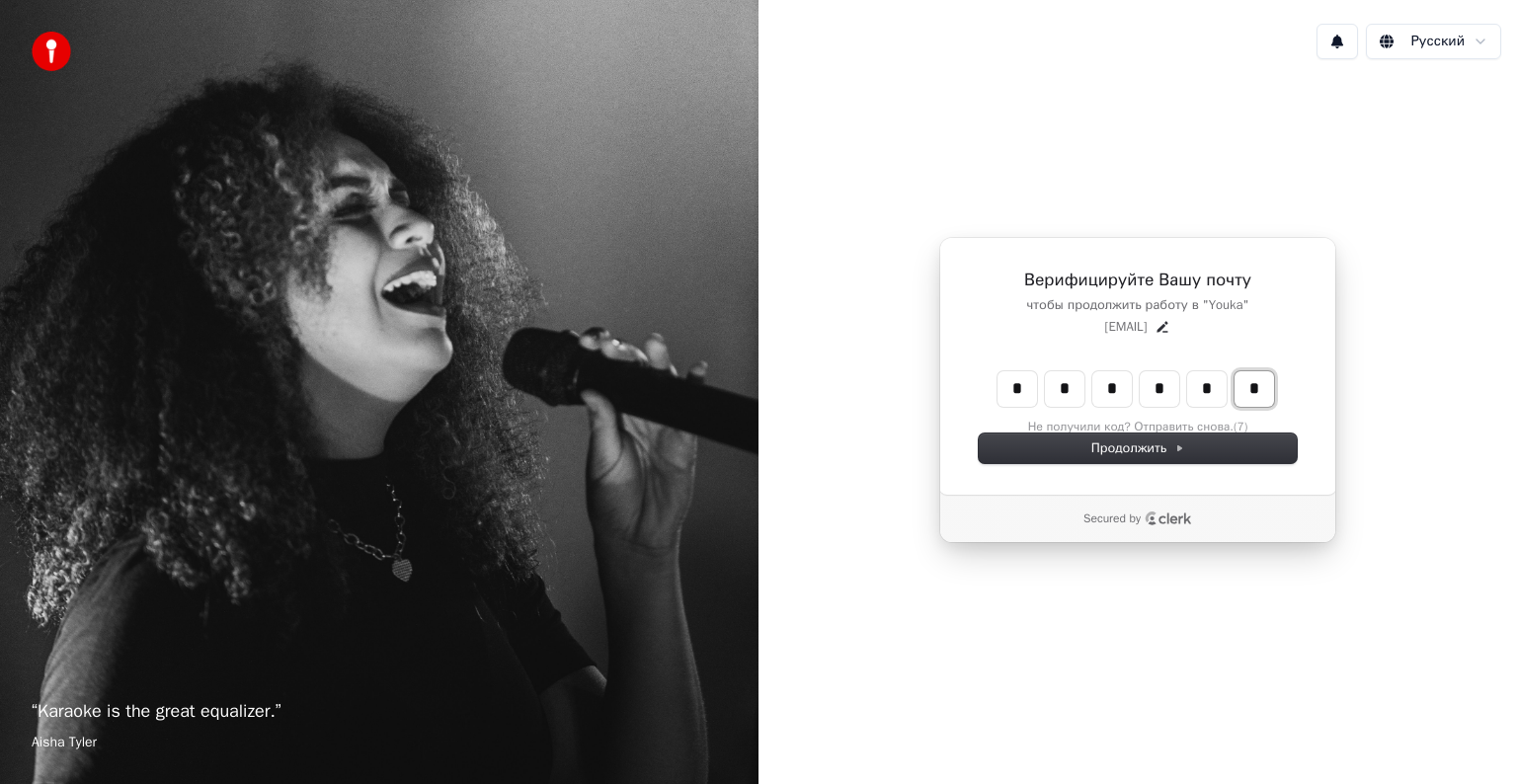 type on "*" 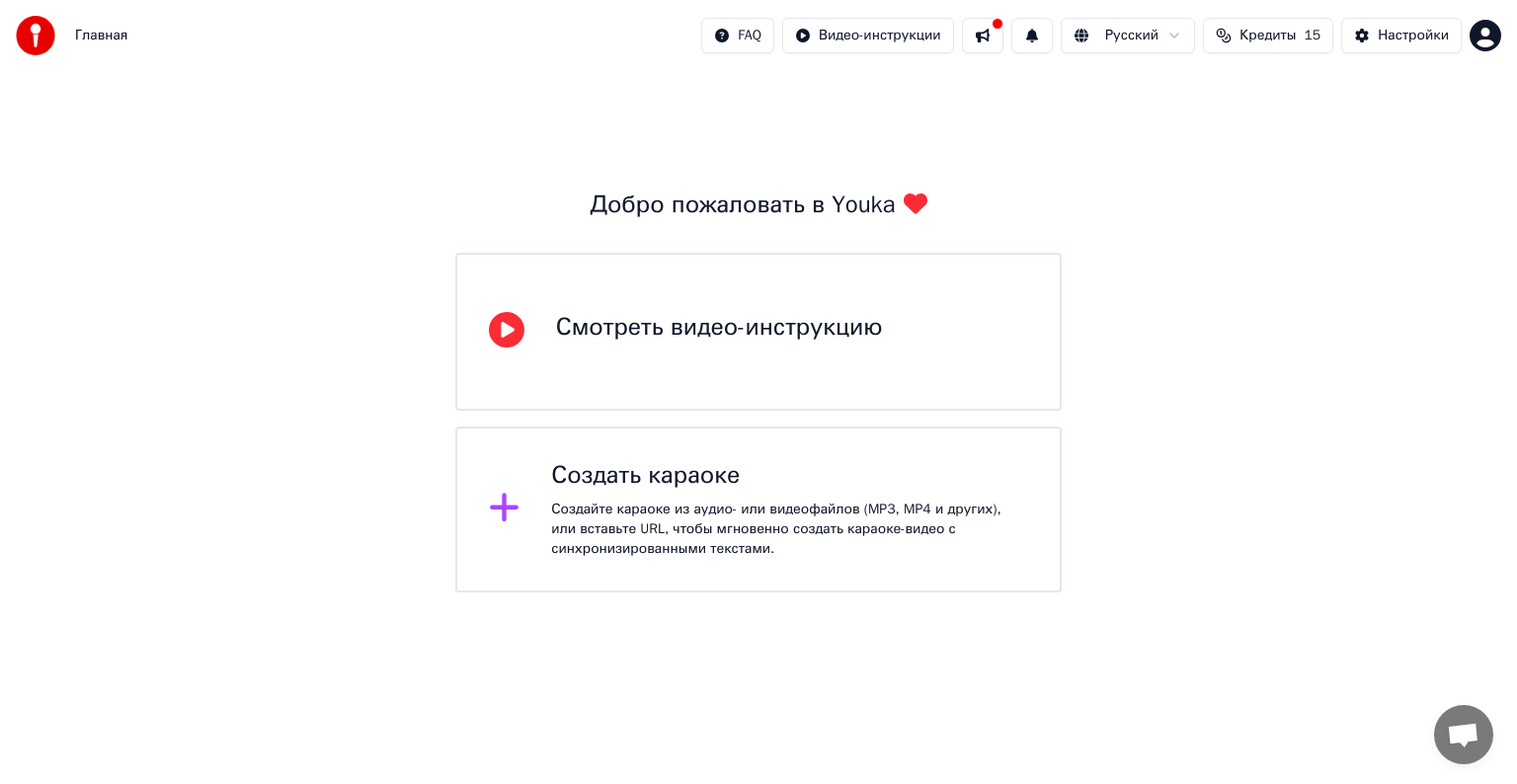 click 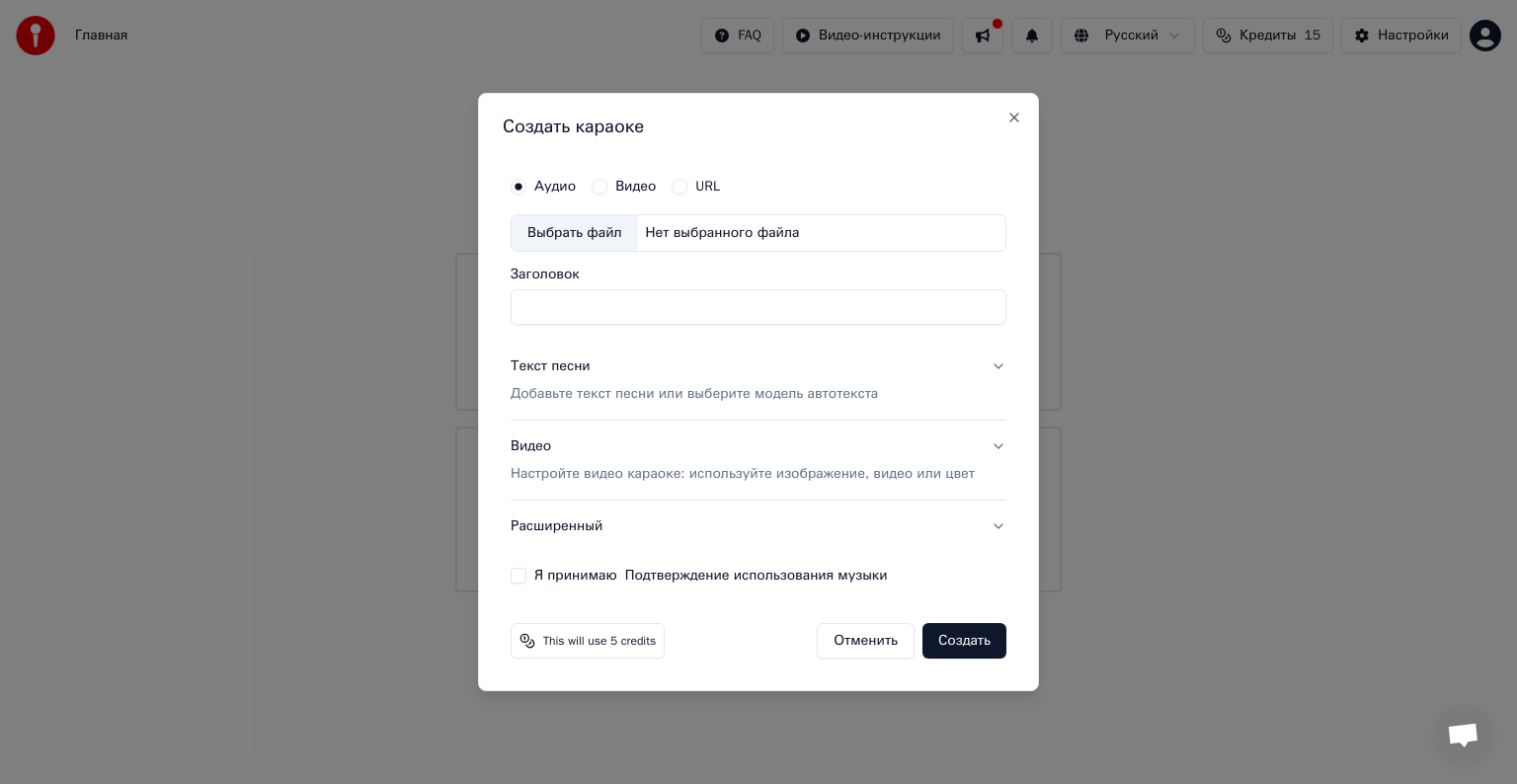click on "Видео" at bounding box center (599, 187) 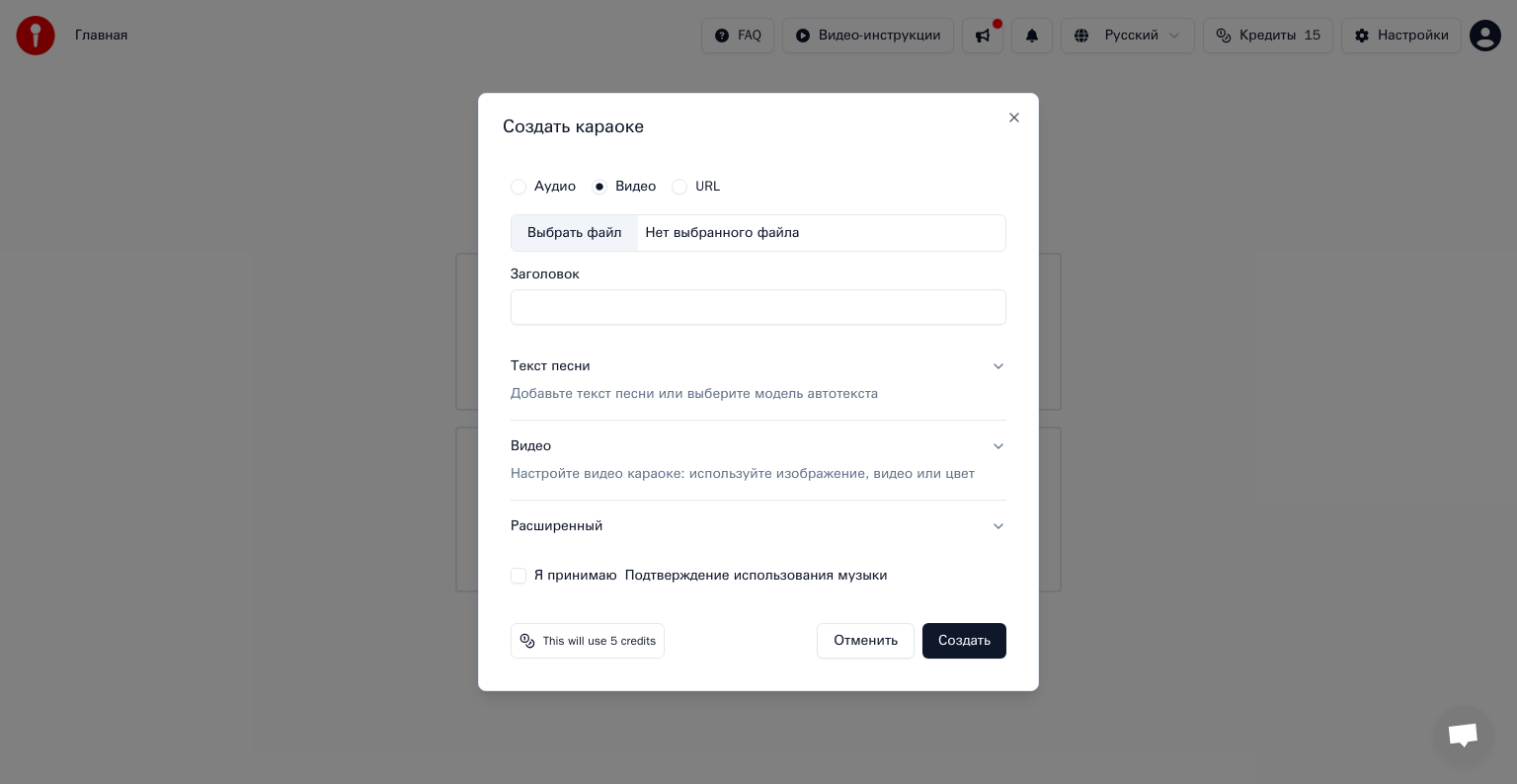 click on "Текст песни" at bounding box center [550, 366] 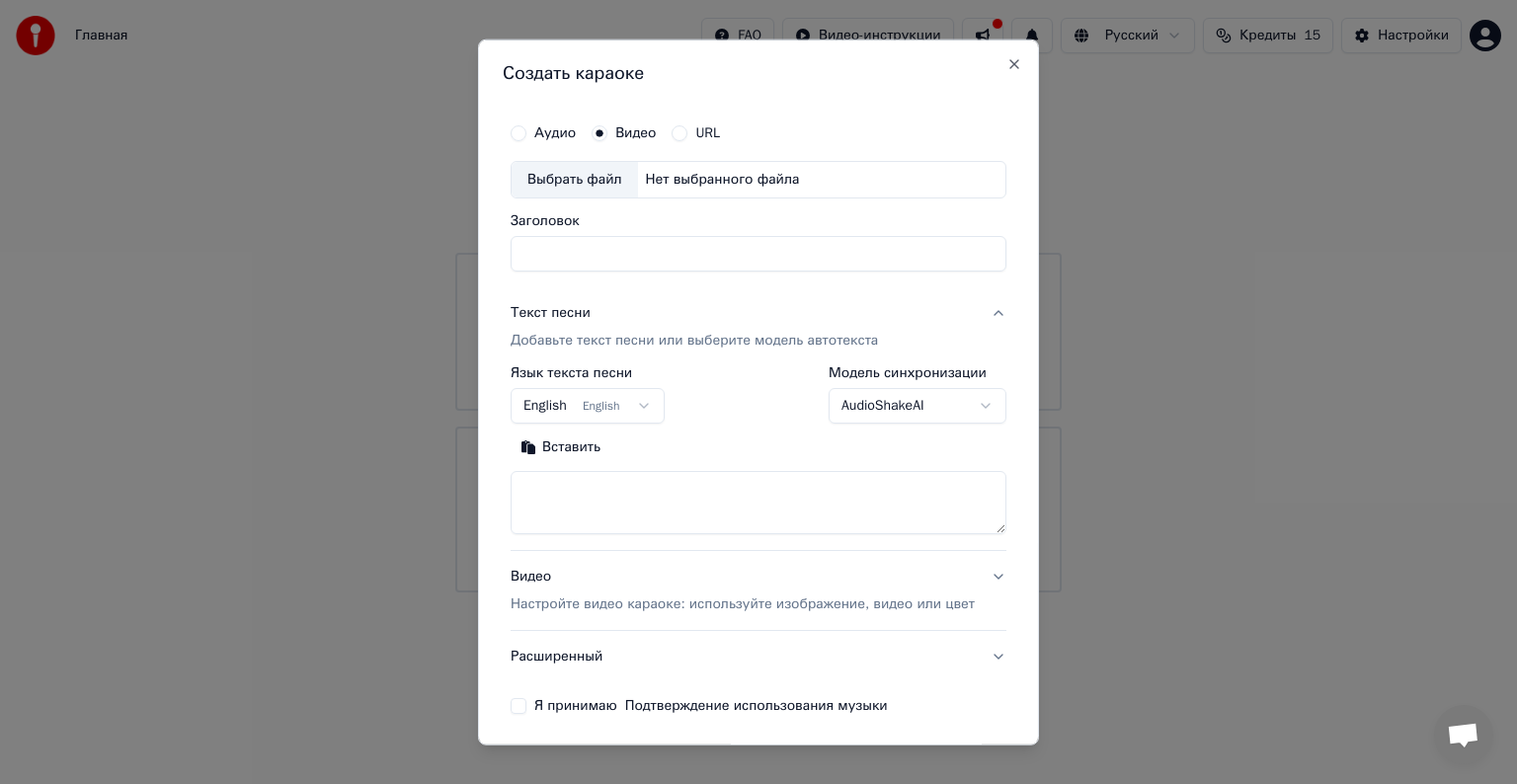 click on "Выбрать файл" at bounding box center (575, 180) 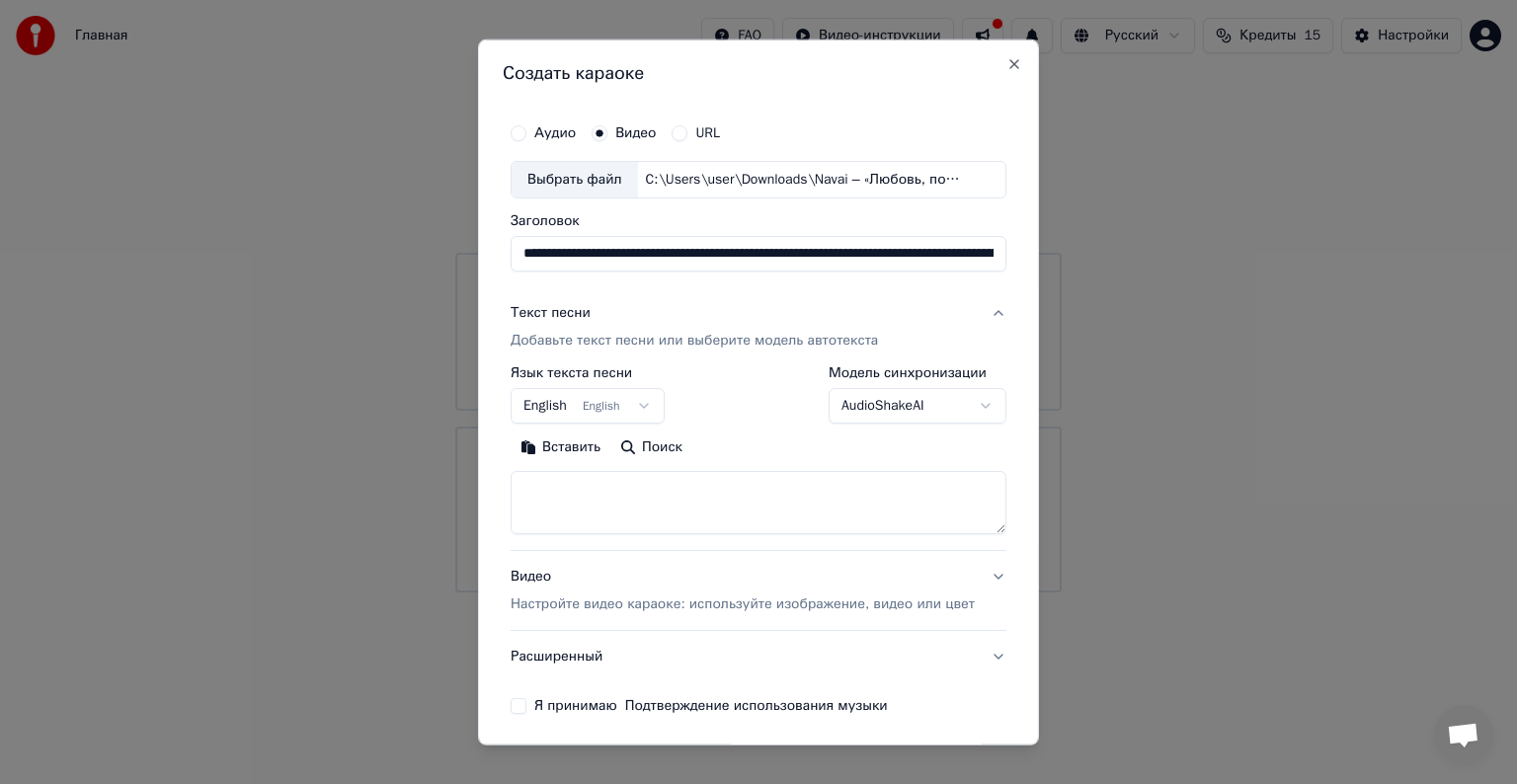 type on "**********" 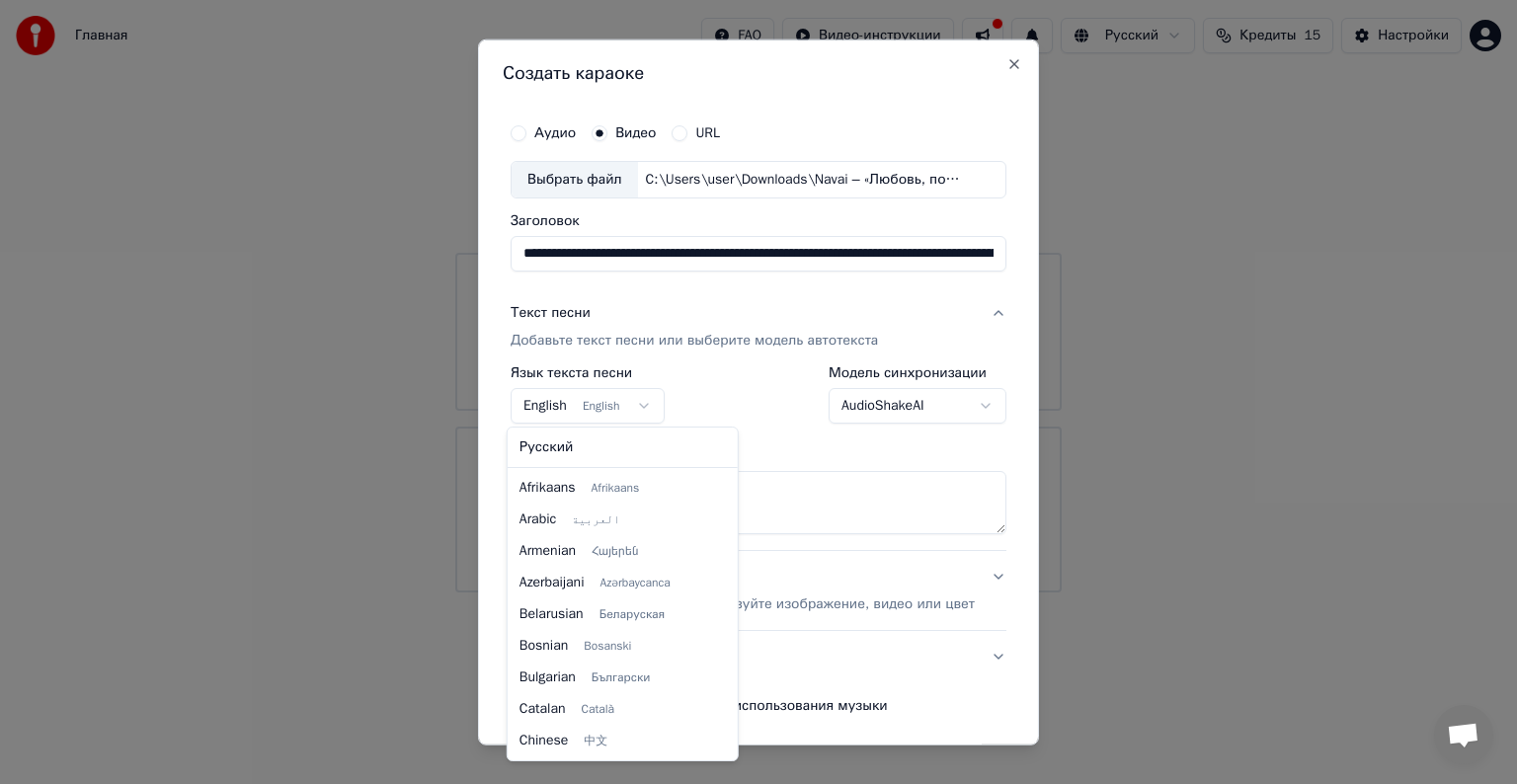 scroll, scrollTop: 158, scrollLeft: 0, axis: vertical 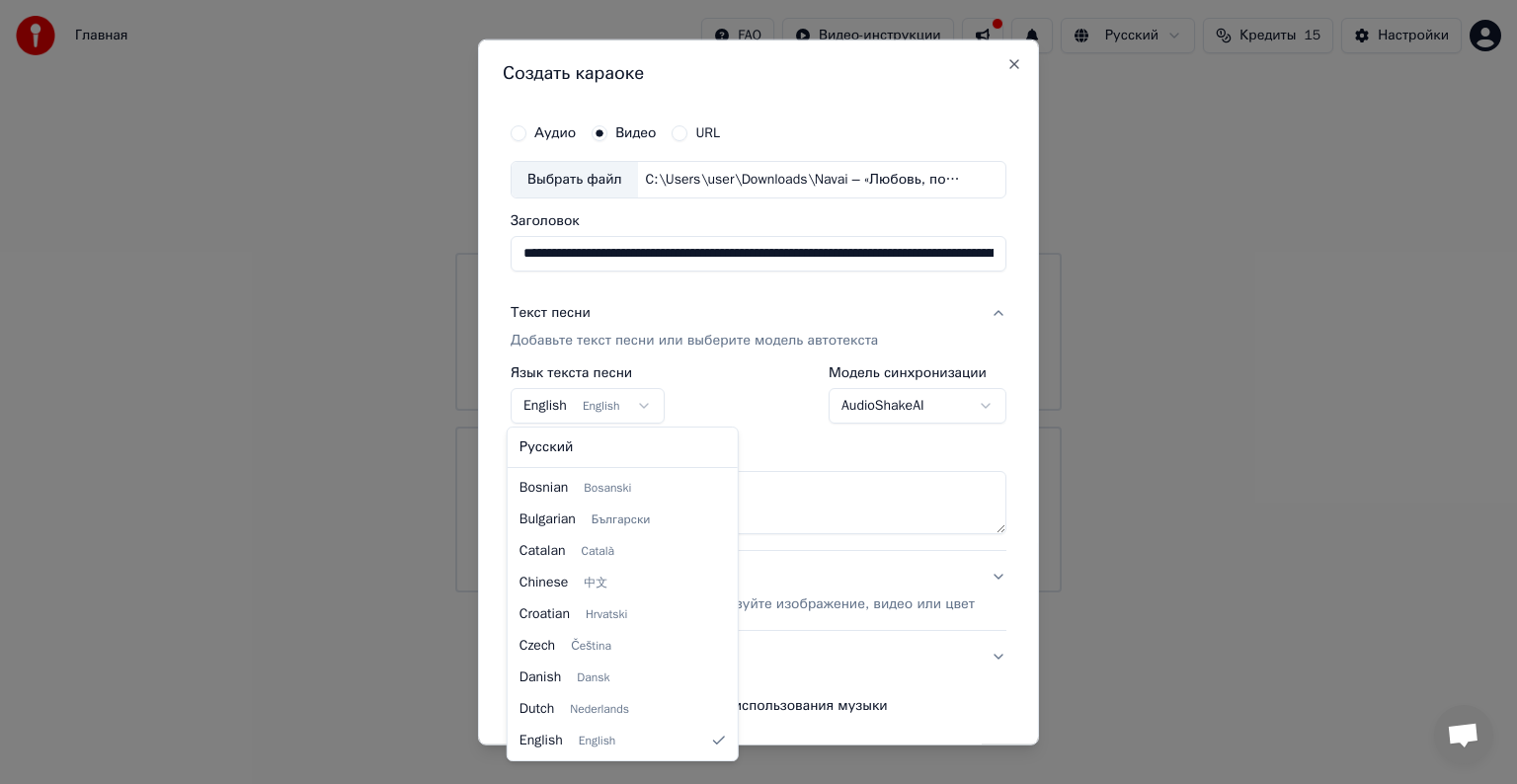 select on "**" 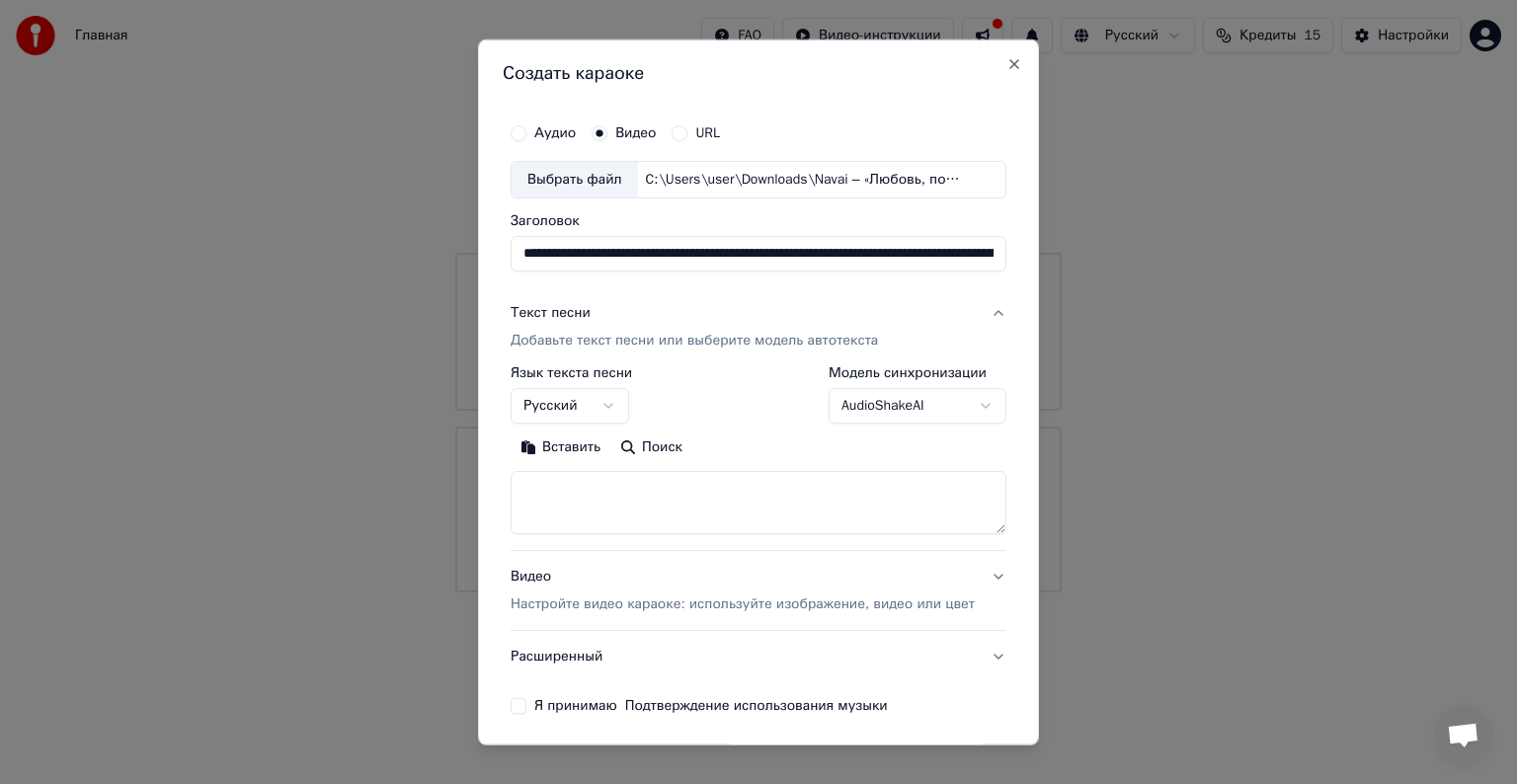 click on "**********" at bounding box center [758, 296] 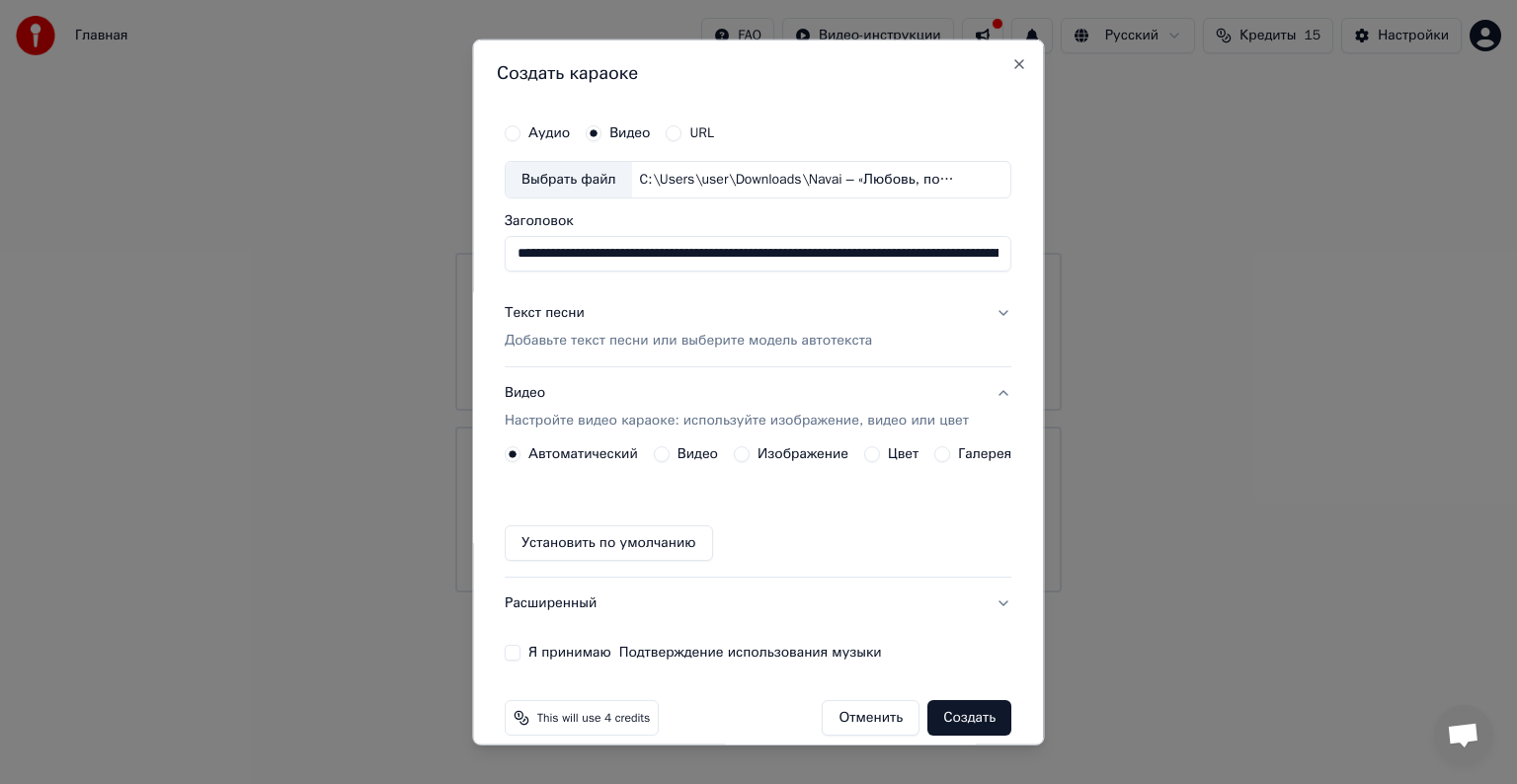 click on "Видео" at bounding box center [662, 454] 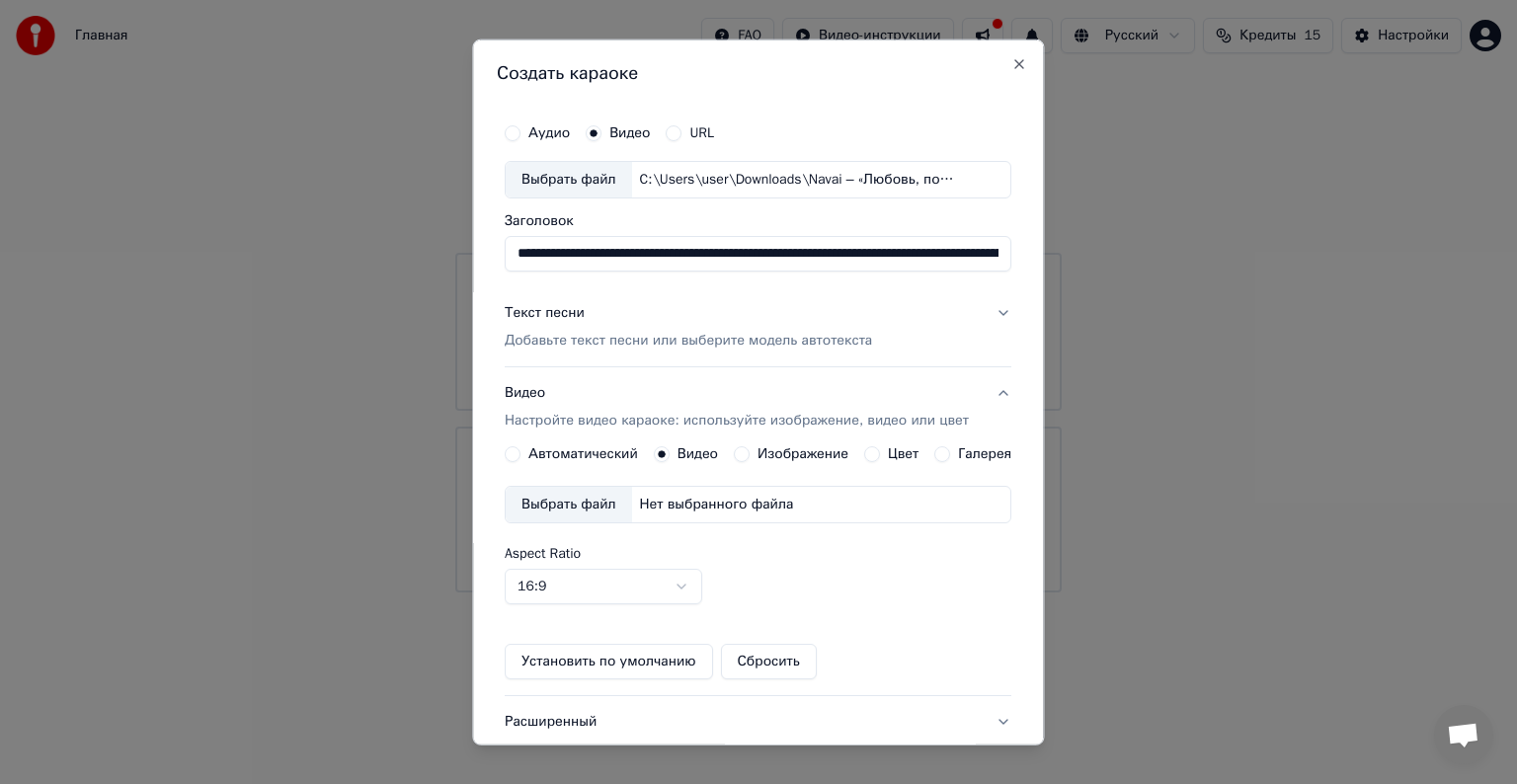 click on "Выбрать файл" at bounding box center (569, 505) 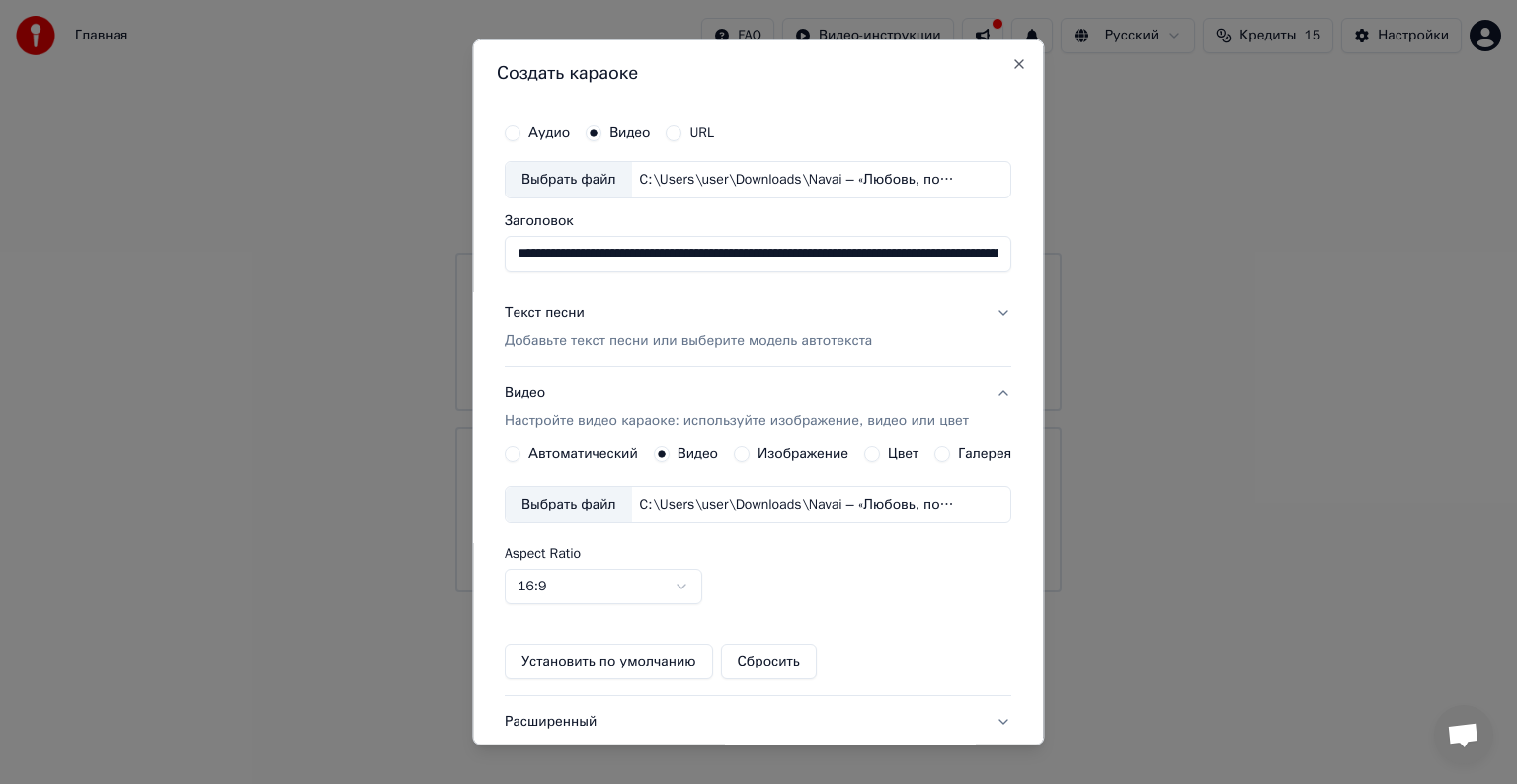 click on "16:9" at bounding box center (603, 587) 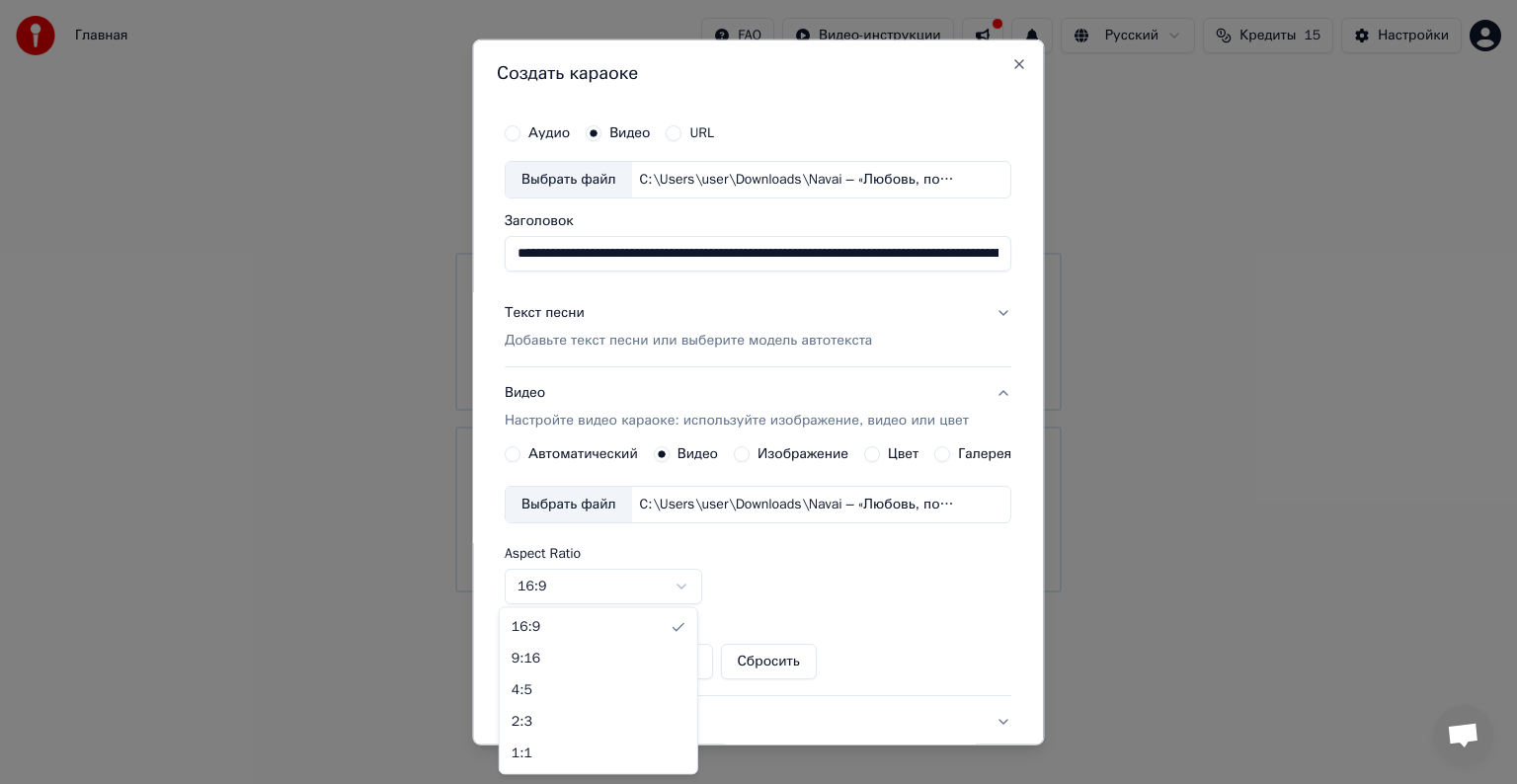 click on "**********" at bounding box center [758, 296] 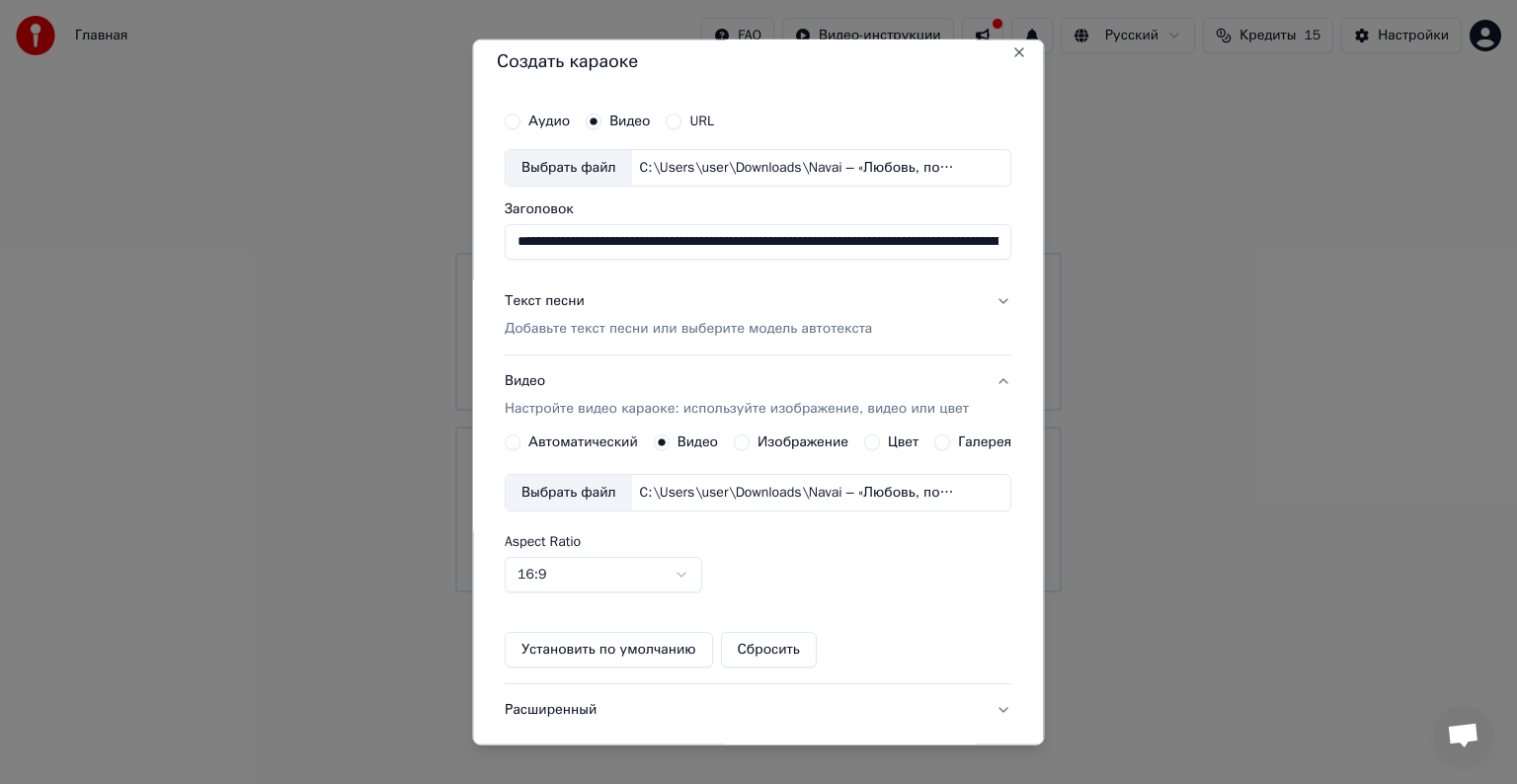 scroll, scrollTop: 0, scrollLeft: 0, axis: both 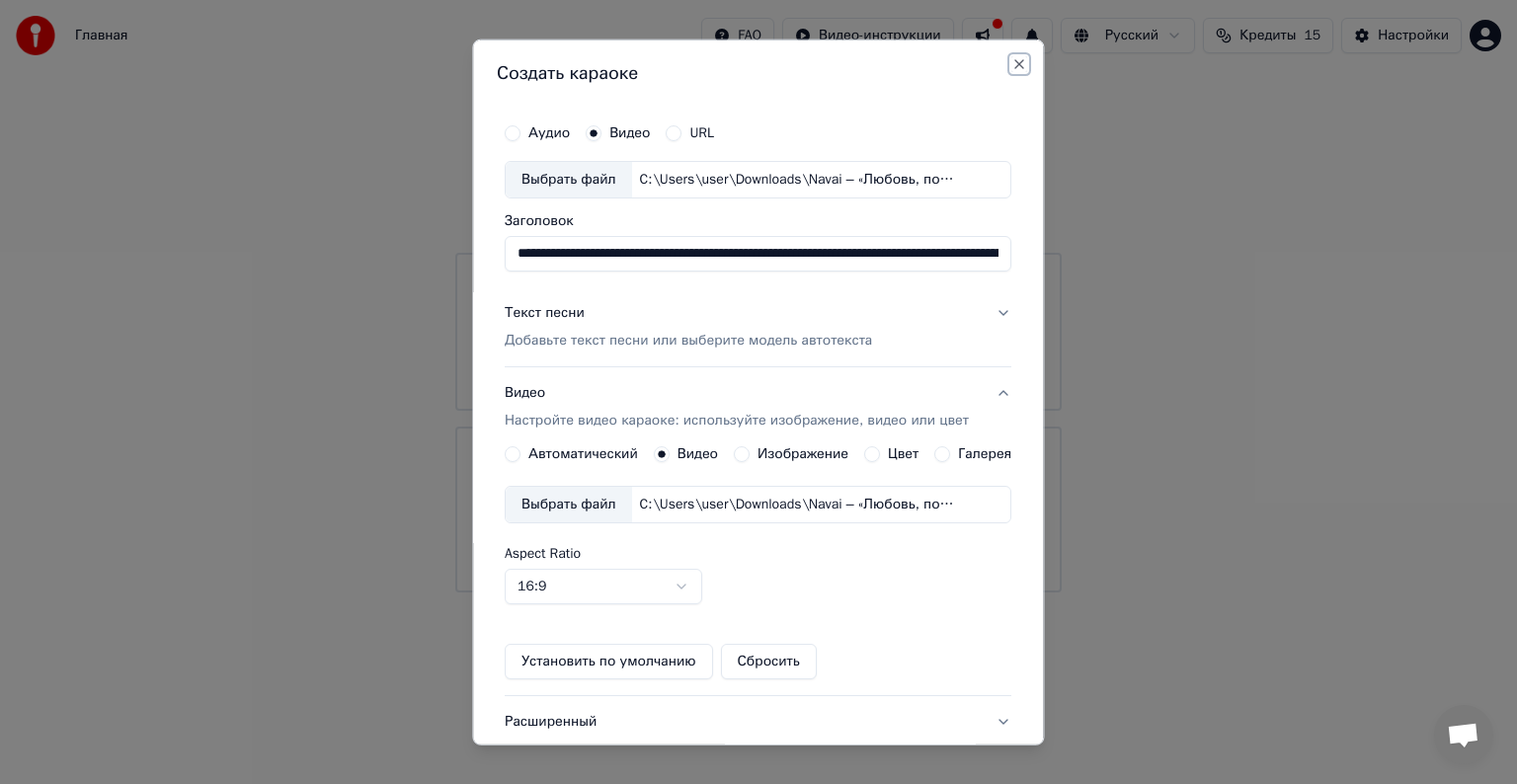 click on "Close" at bounding box center [1020, 64] 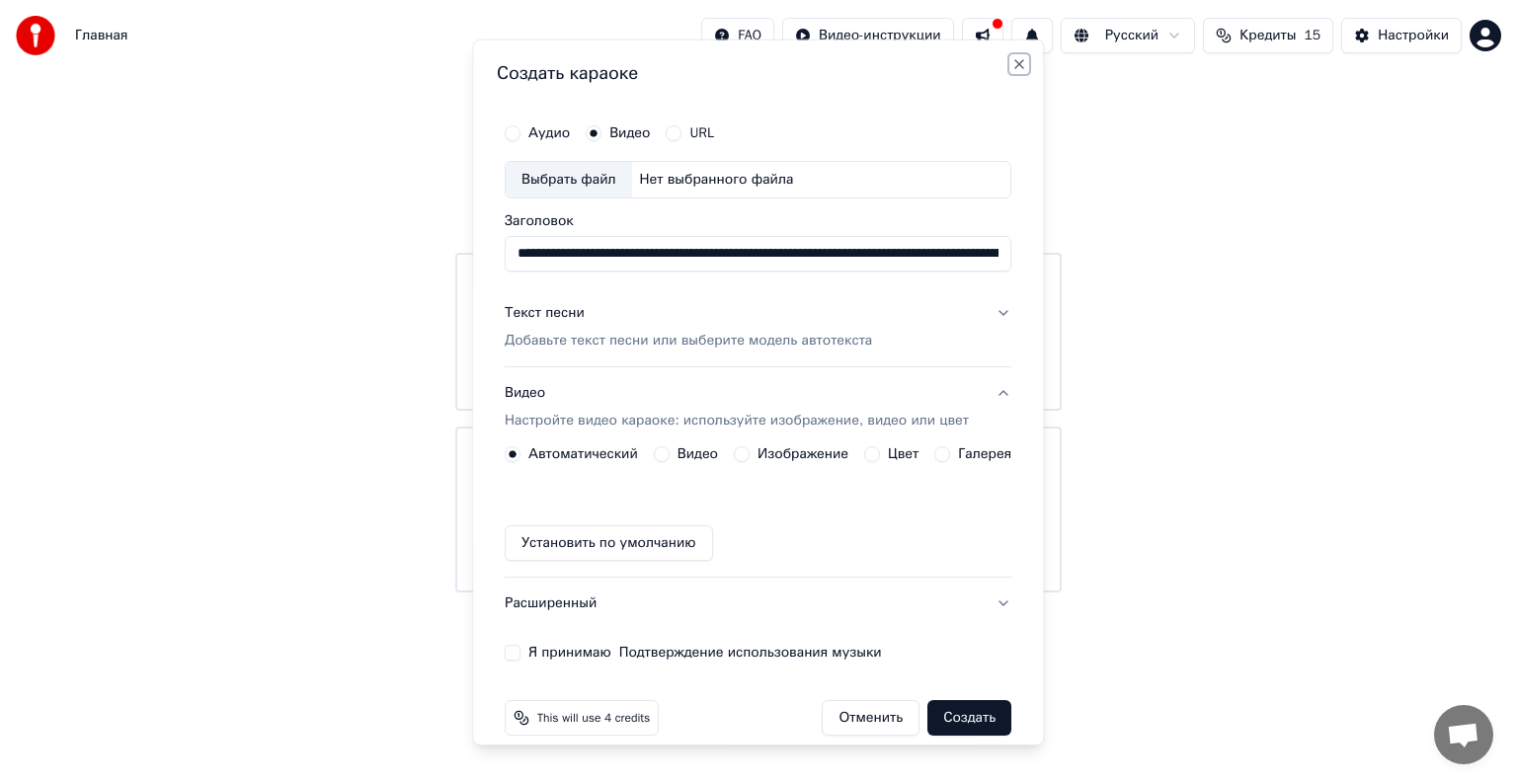 type 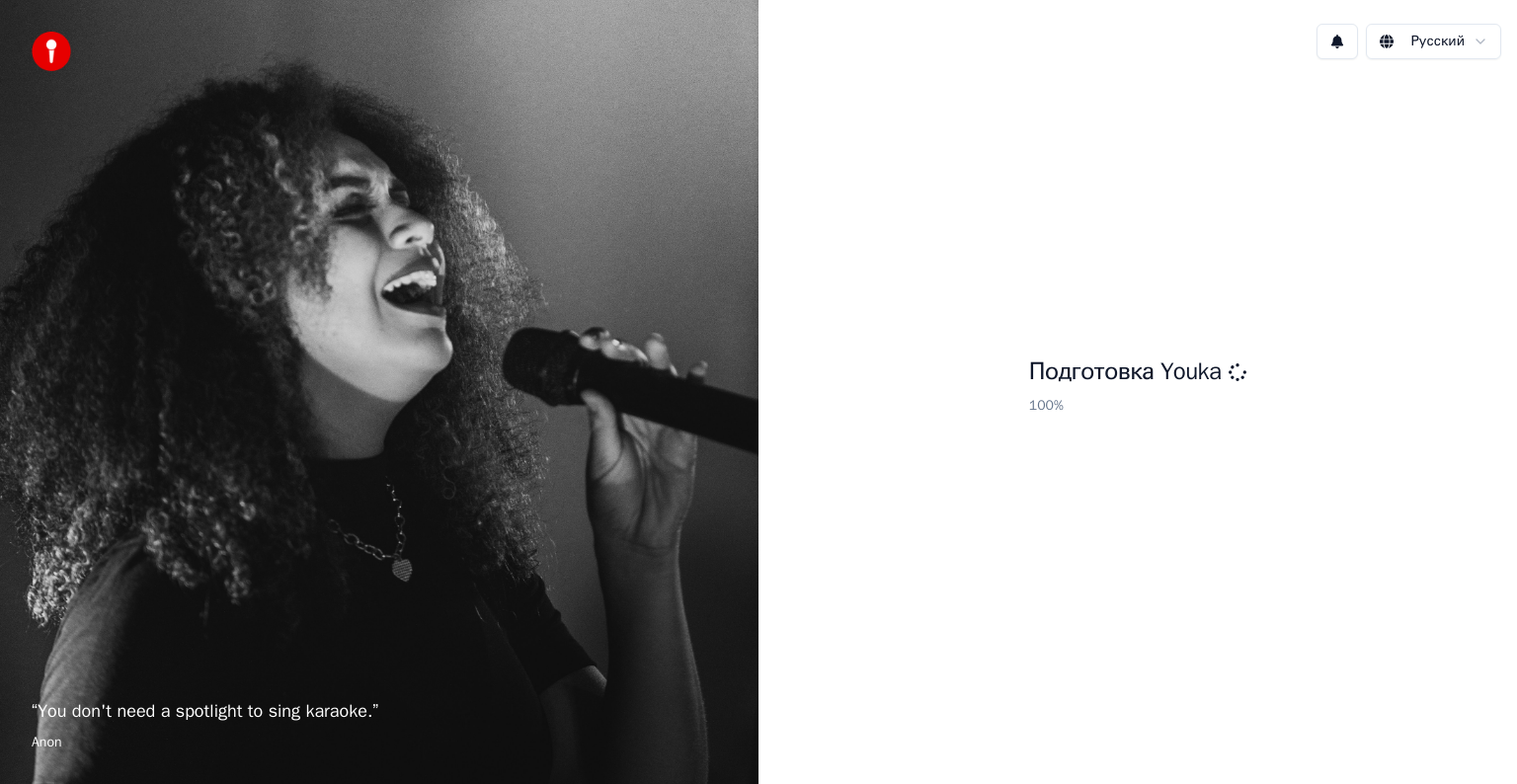 scroll, scrollTop: 0, scrollLeft: 0, axis: both 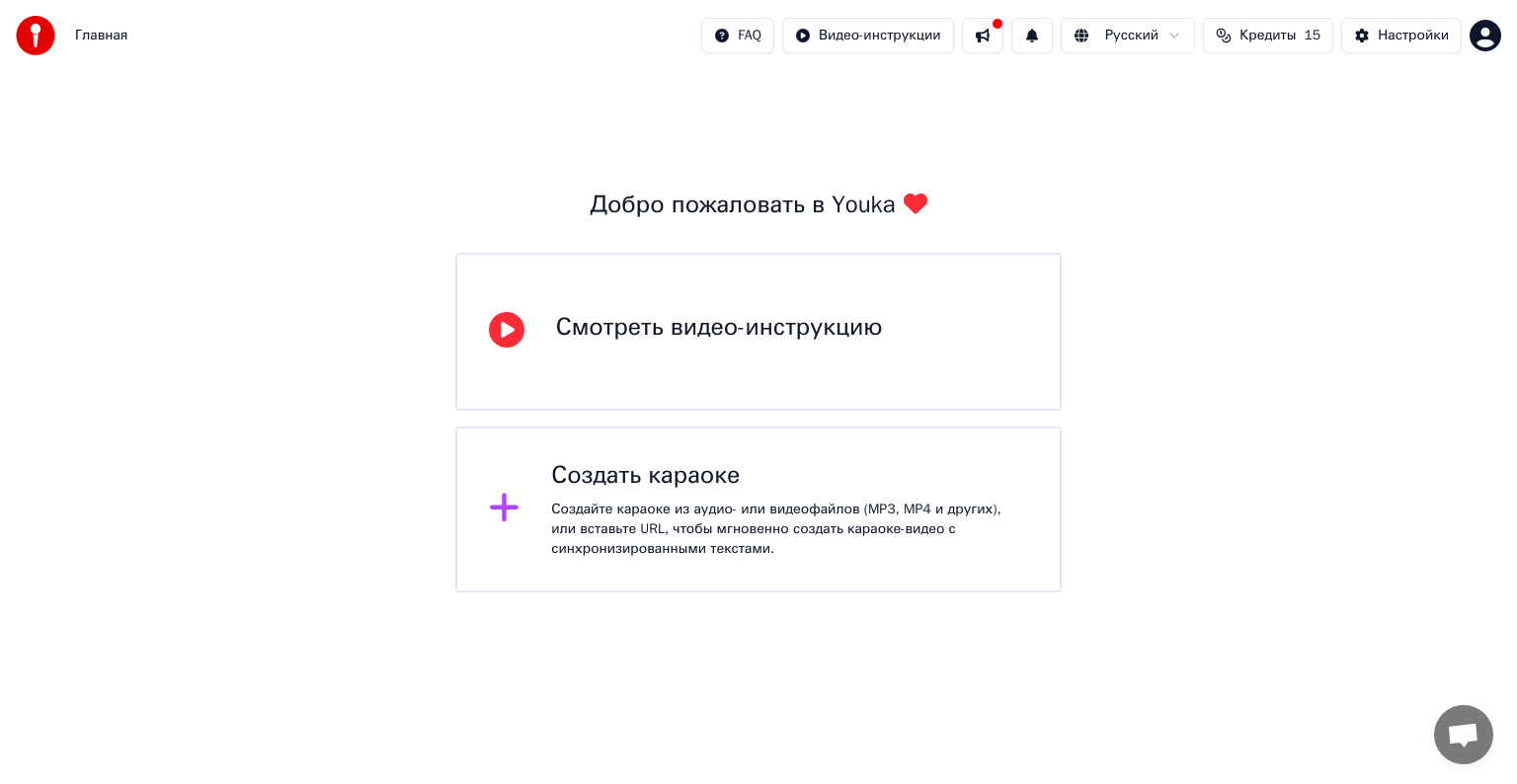 click 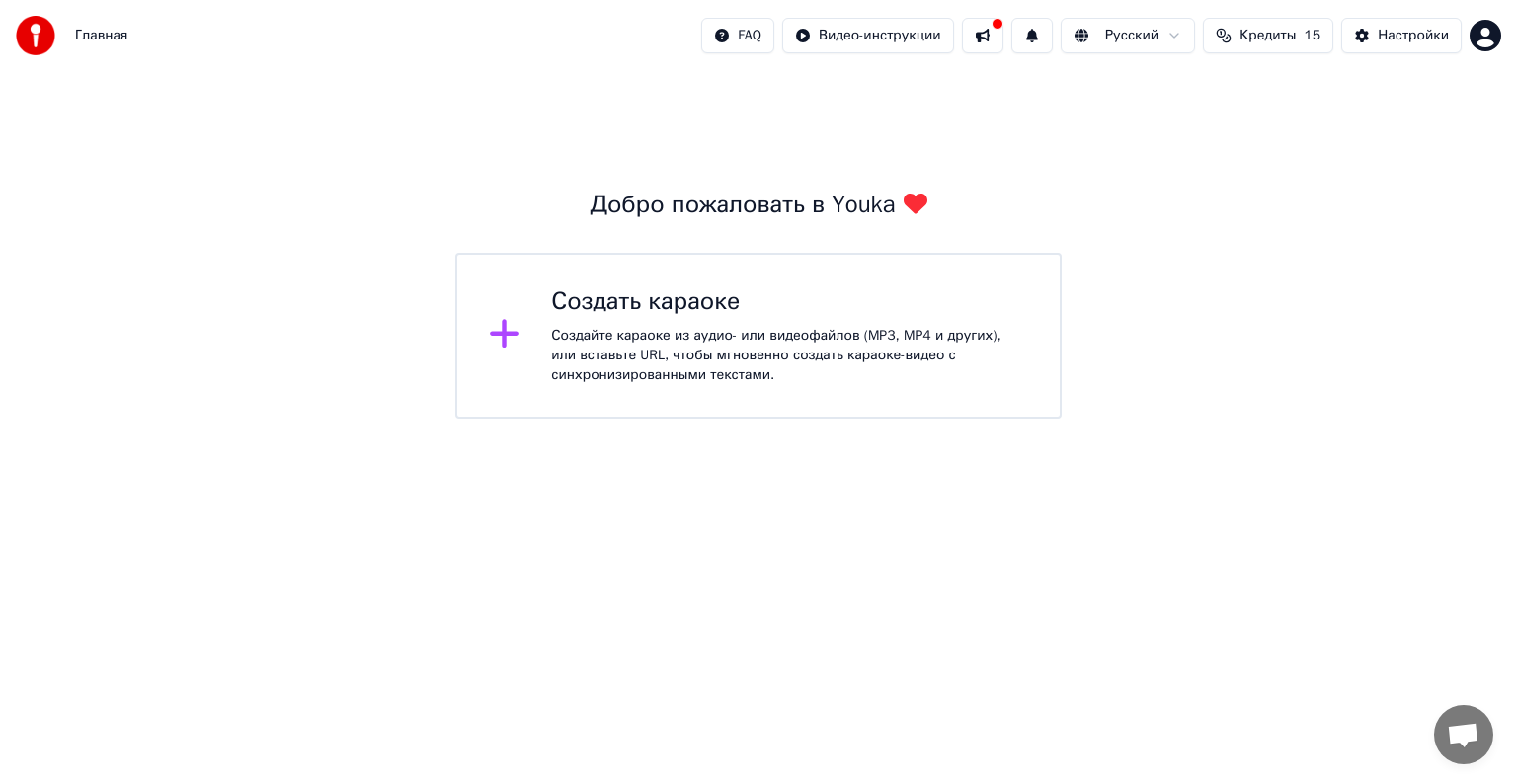 click on "Создайте караоке из аудио- или видеофайлов (MP3, MP4 и других), или вставьте URL, чтобы мгновенно создать караоке-видео с синхронизированными текстами." at bounding box center (789, 355) 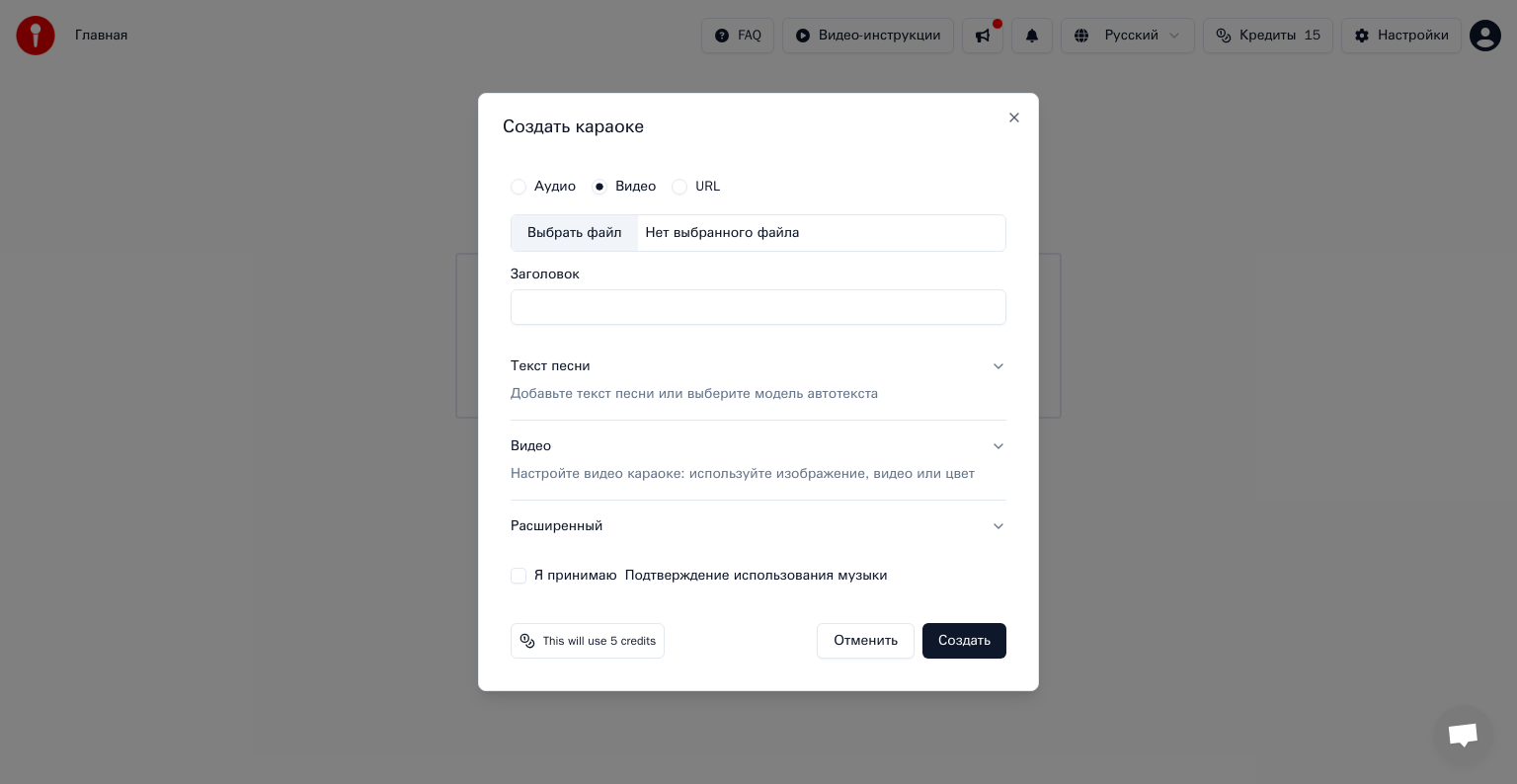 click on "Аудио" at bounding box center (519, 187) 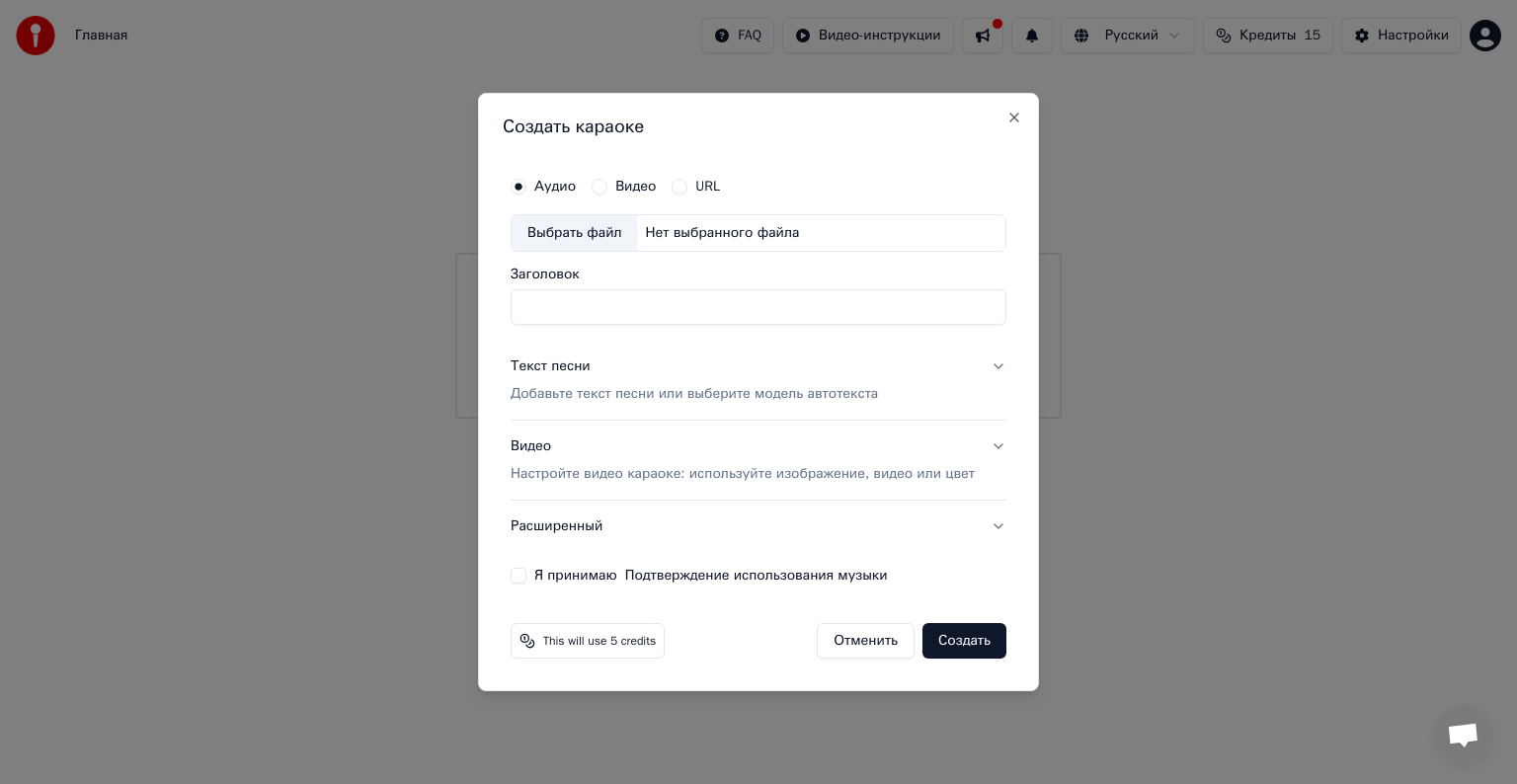click on "Расширенный" at bounding box center (758, 526) 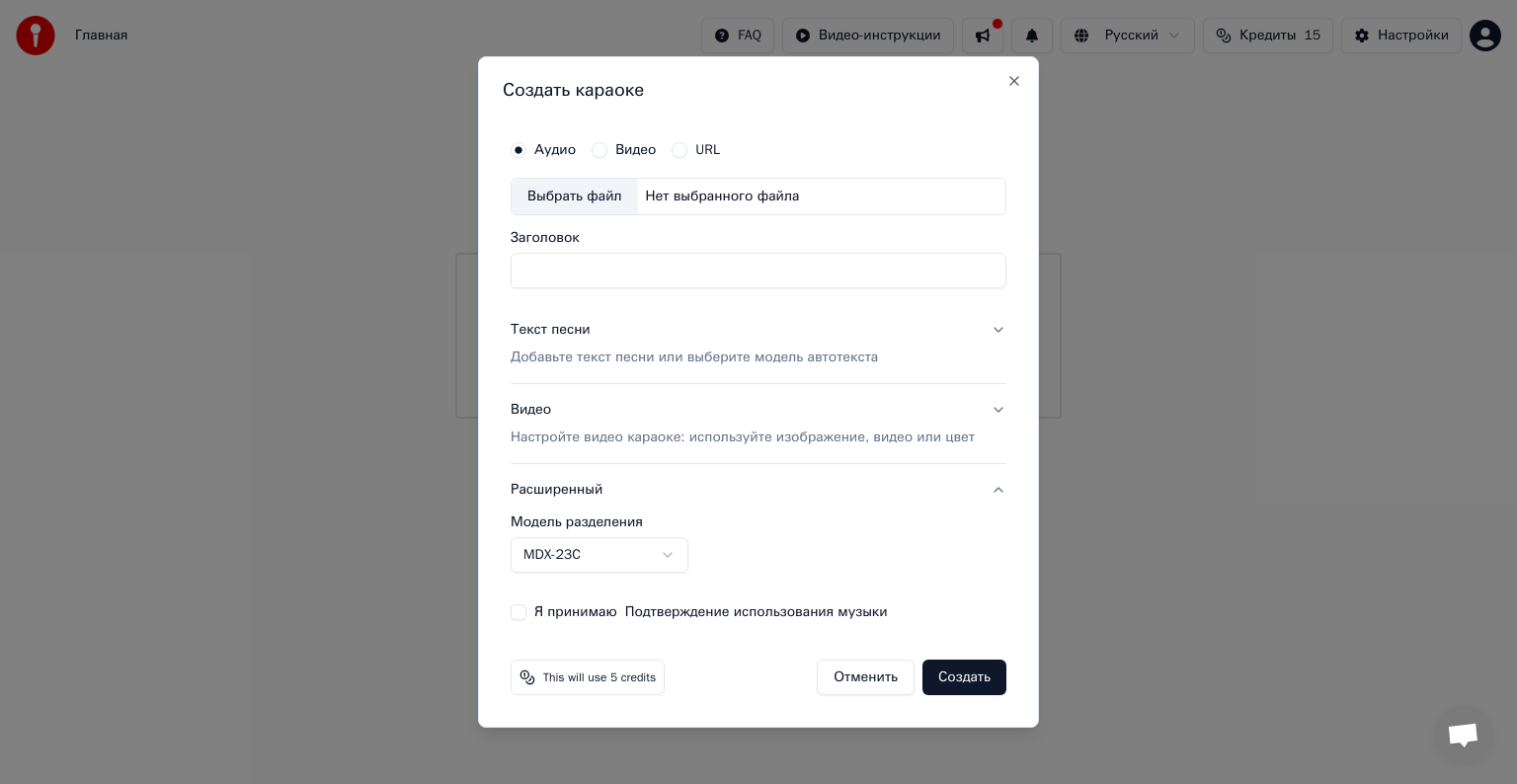 click on "**********" at bounding box center [758, 209] 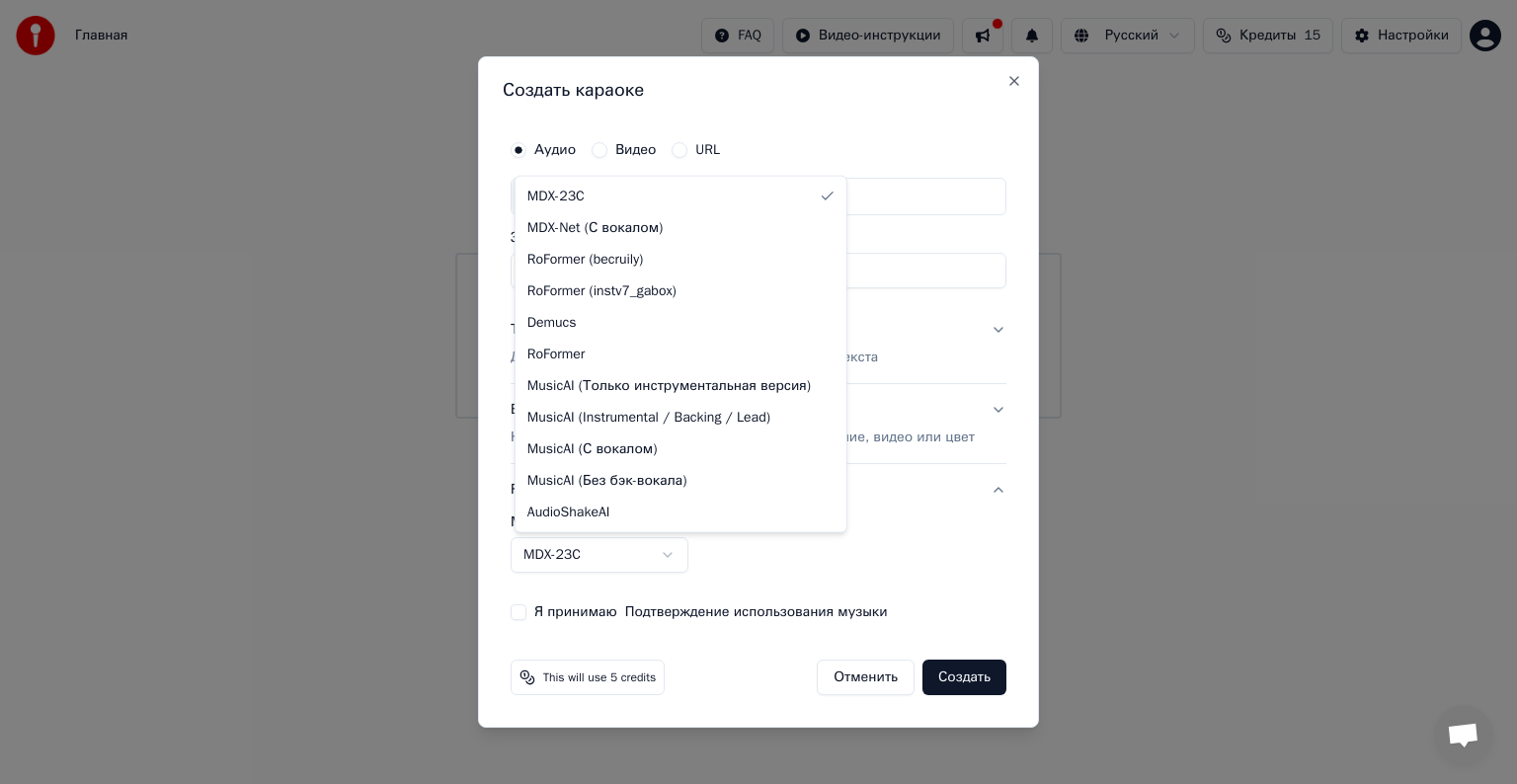 click on "**********" at bounding box center (758, 209) 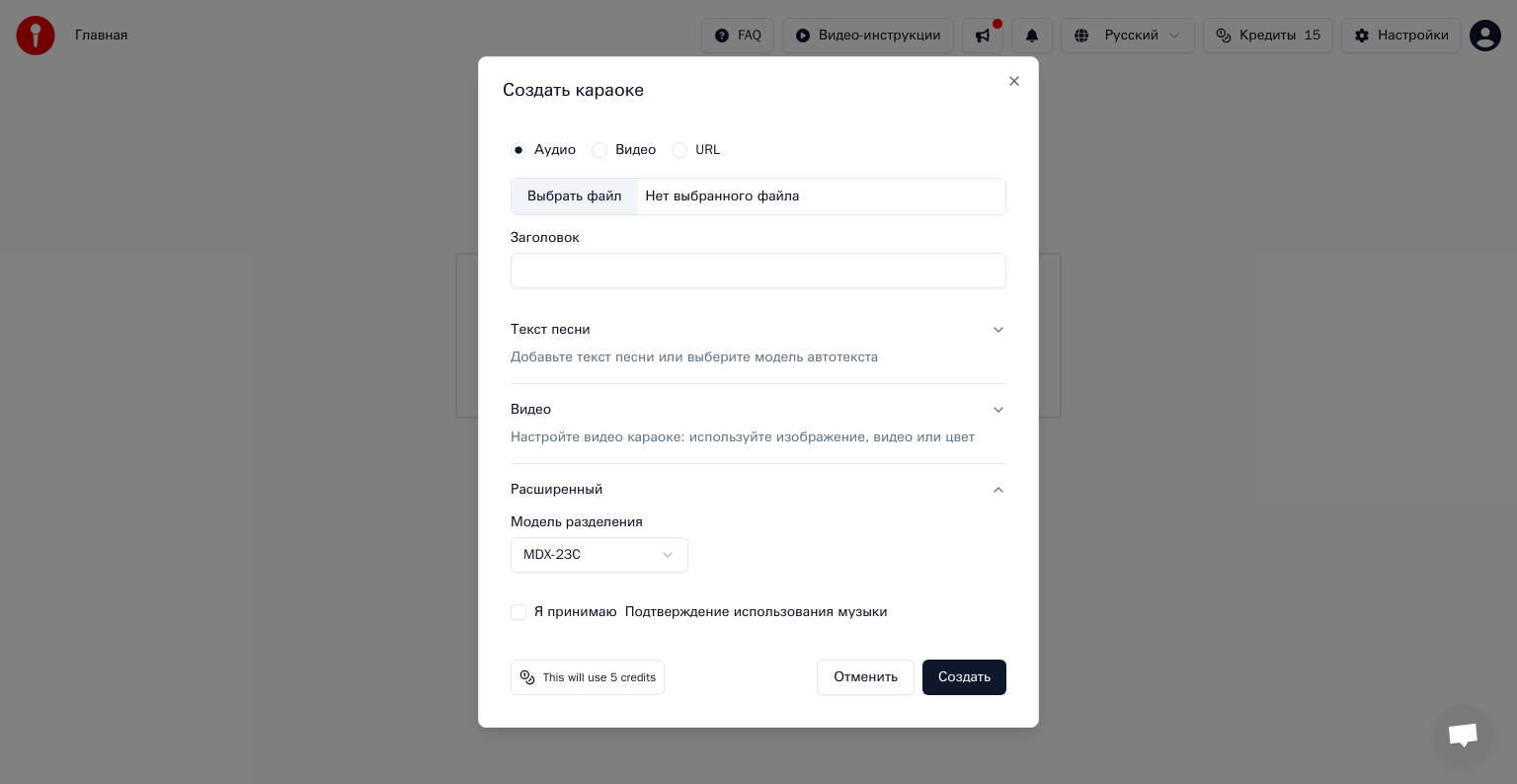 click on "**********" at bounding box center (758, 209) 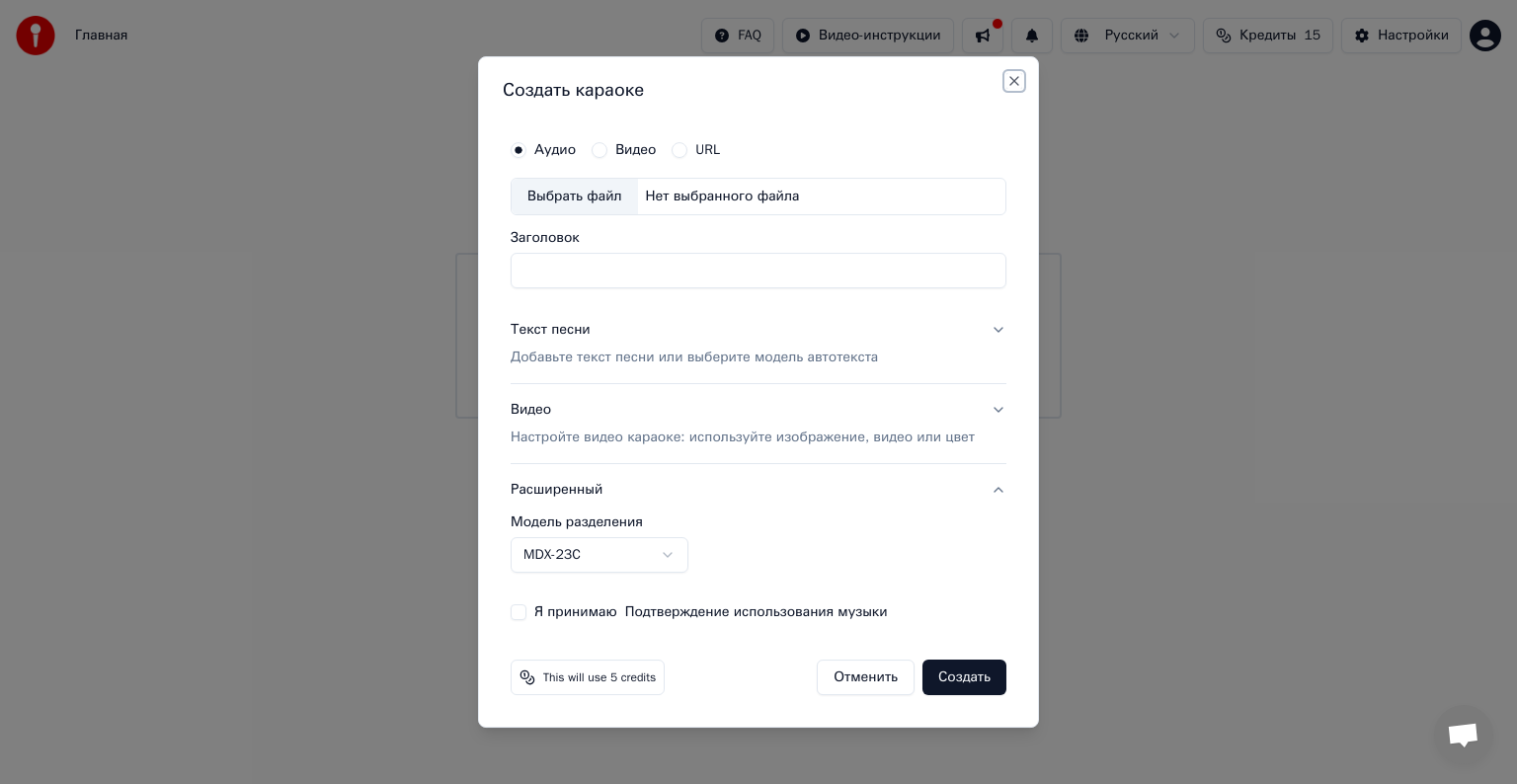click on "Close" at bounding box center [1014, 81] 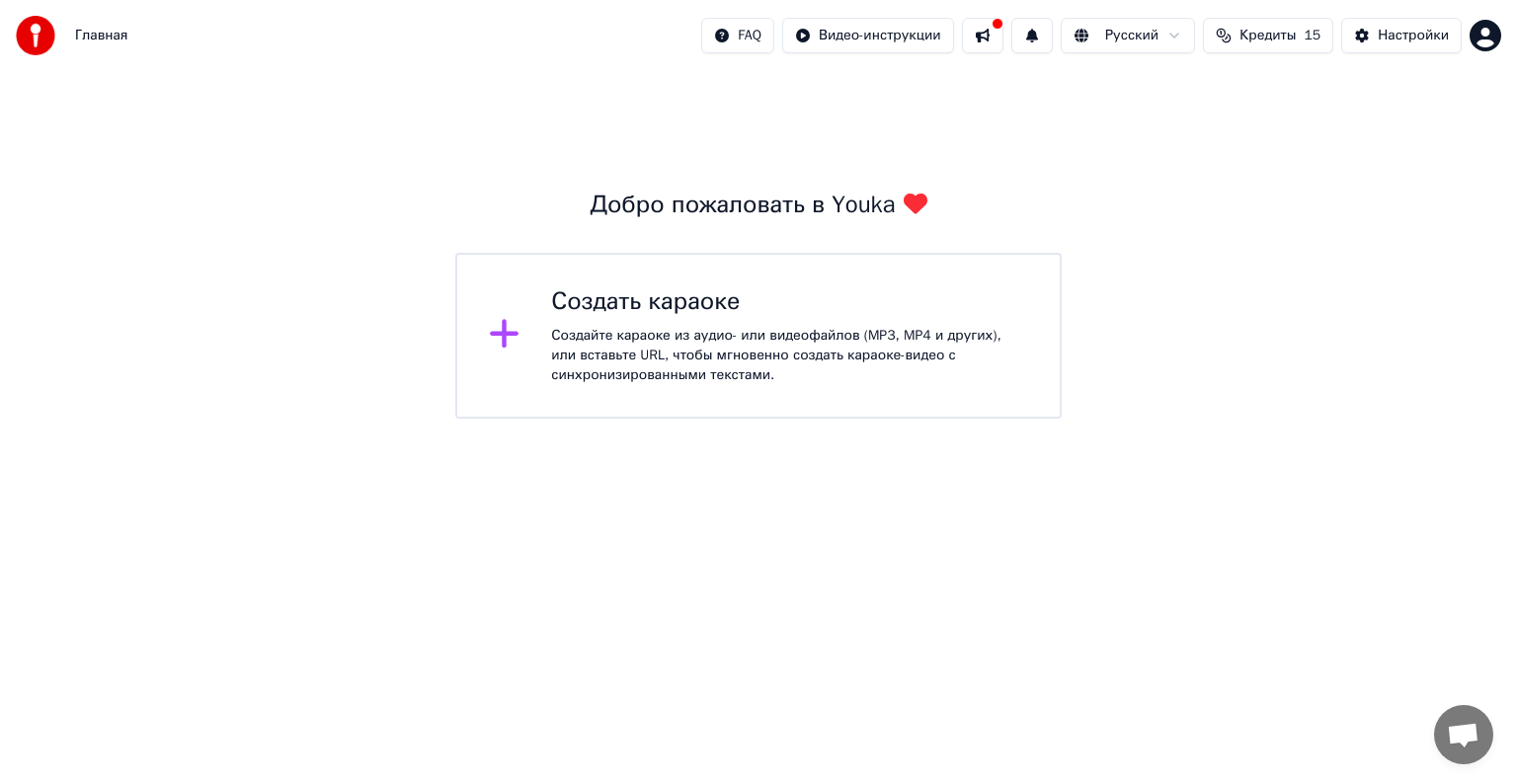 click on "Кредиты 15" at bounding box center (1268, 36) 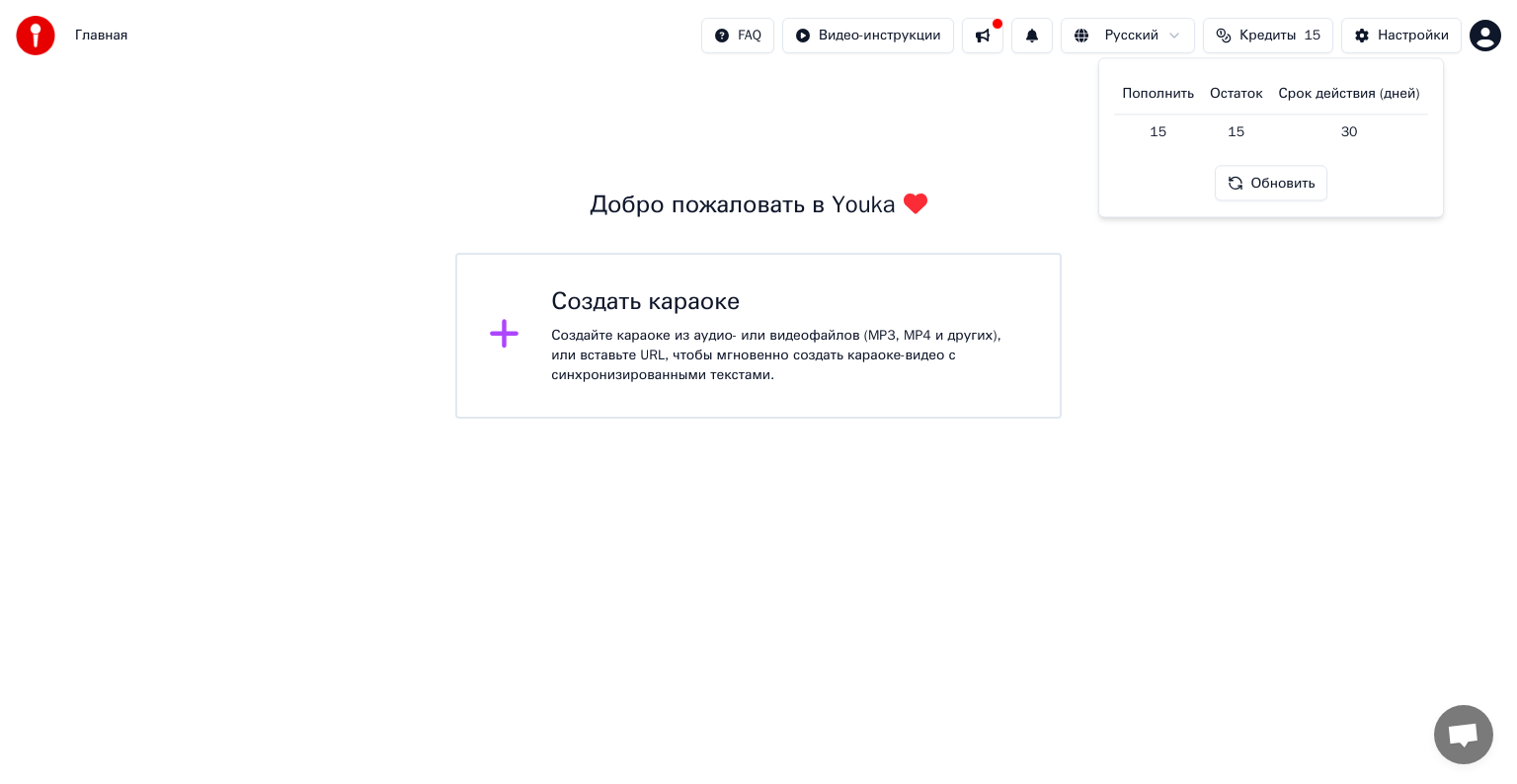 click on "Обновить" at bounding box center (1271, 184) 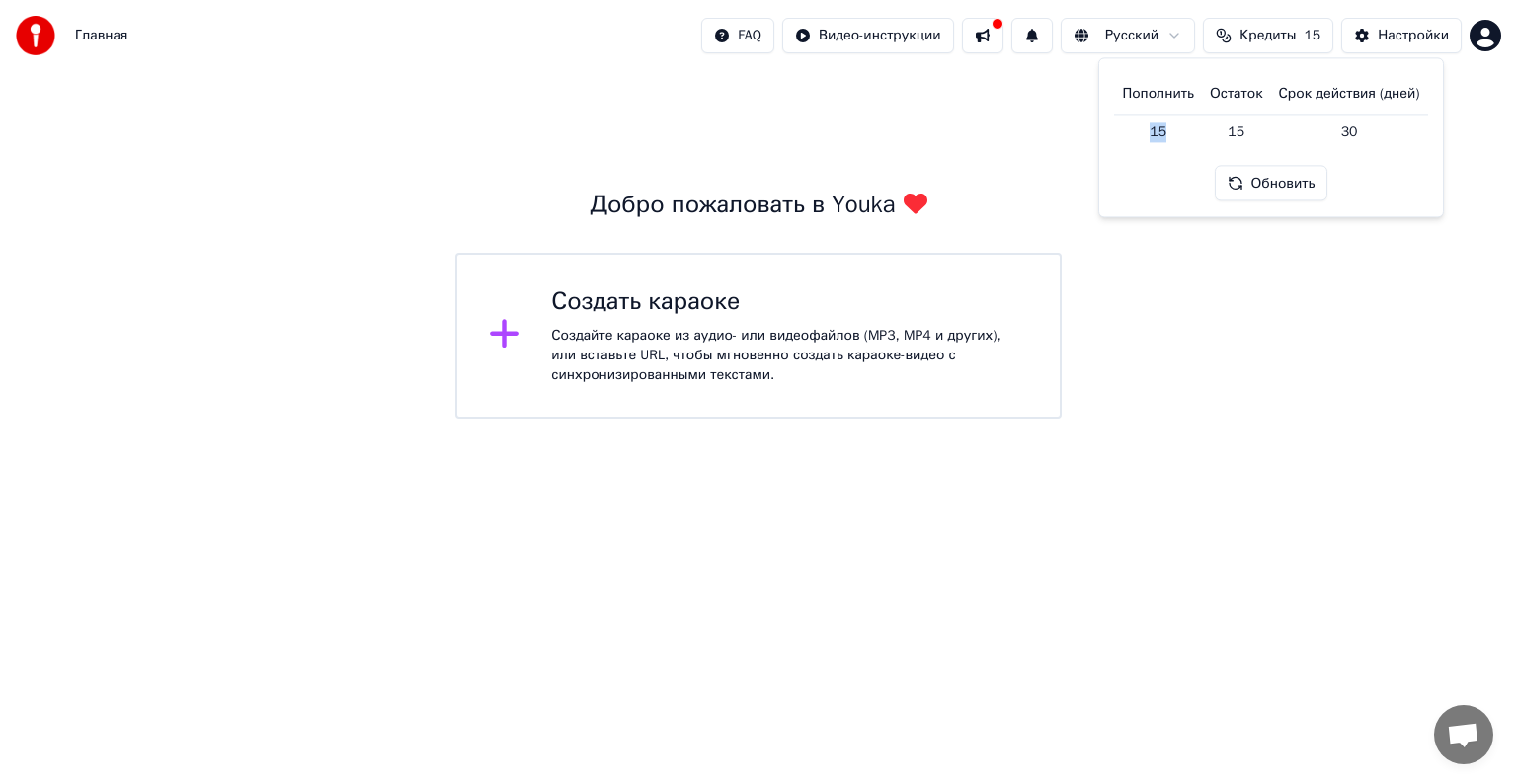 drag, startPoint x: 1165, startPoint y: 131, endPoint x: 1144, endPoint y: 133, distance: 21.095023 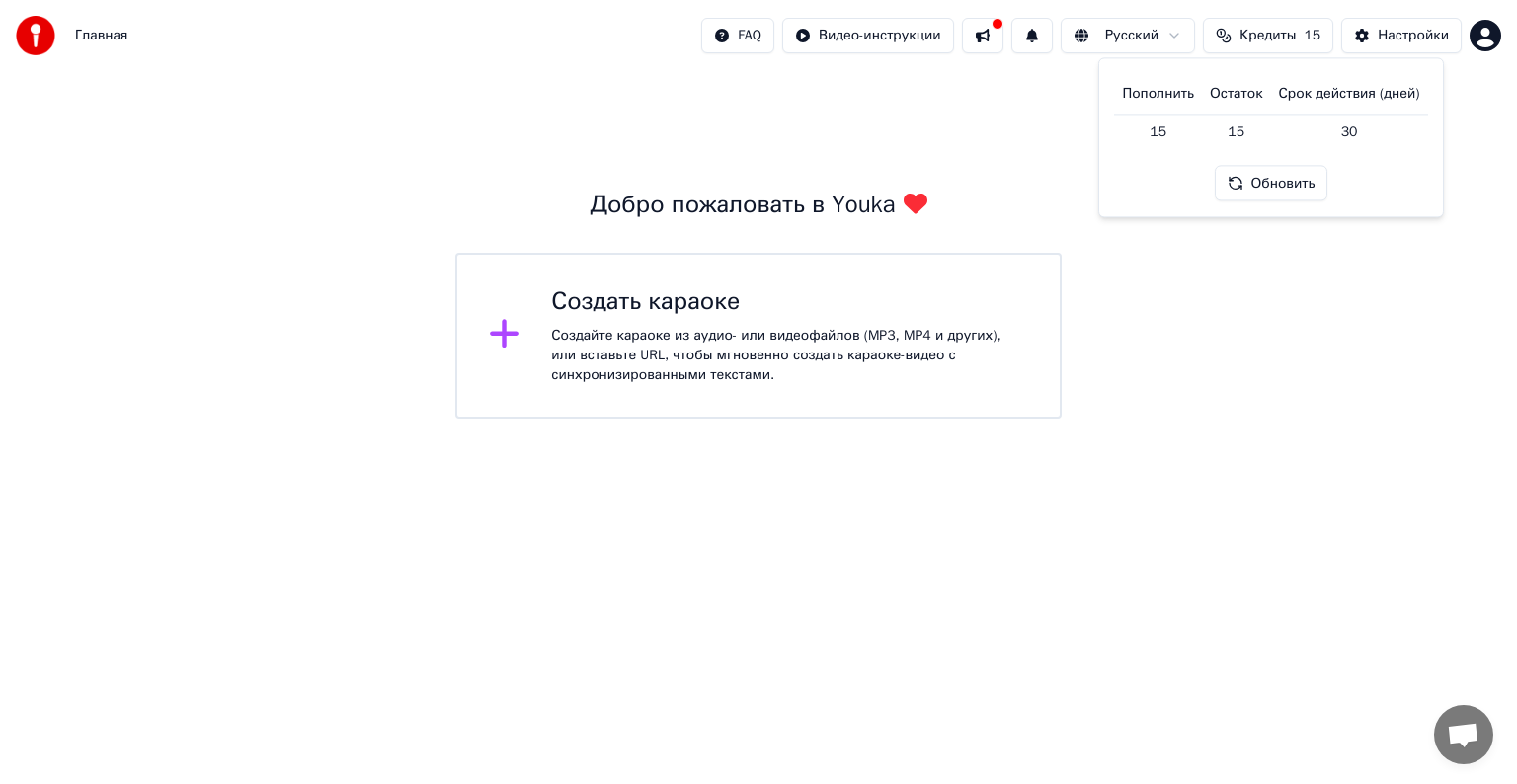 click on "Добро пожаловать в Youka Создать караоке Создайте караоке из аудио- или видеофайлов (MP3, MP4 и других), или вставьте URL, чтобы мгновенно создать караоке-видео с синхронизированными текстами." at bounding box center [758, 245] 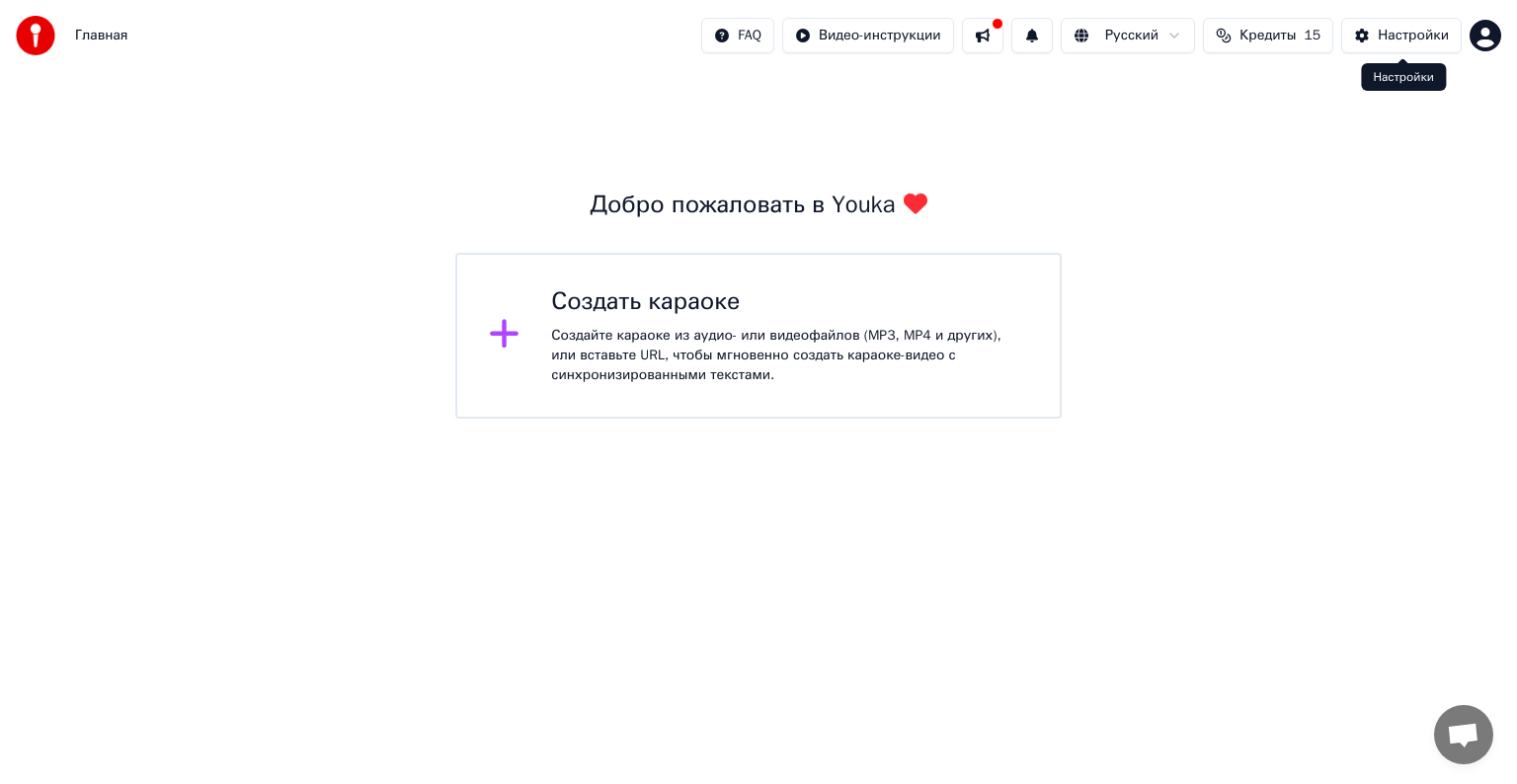 click on "Настройки" at bounding box center [1413, 36] 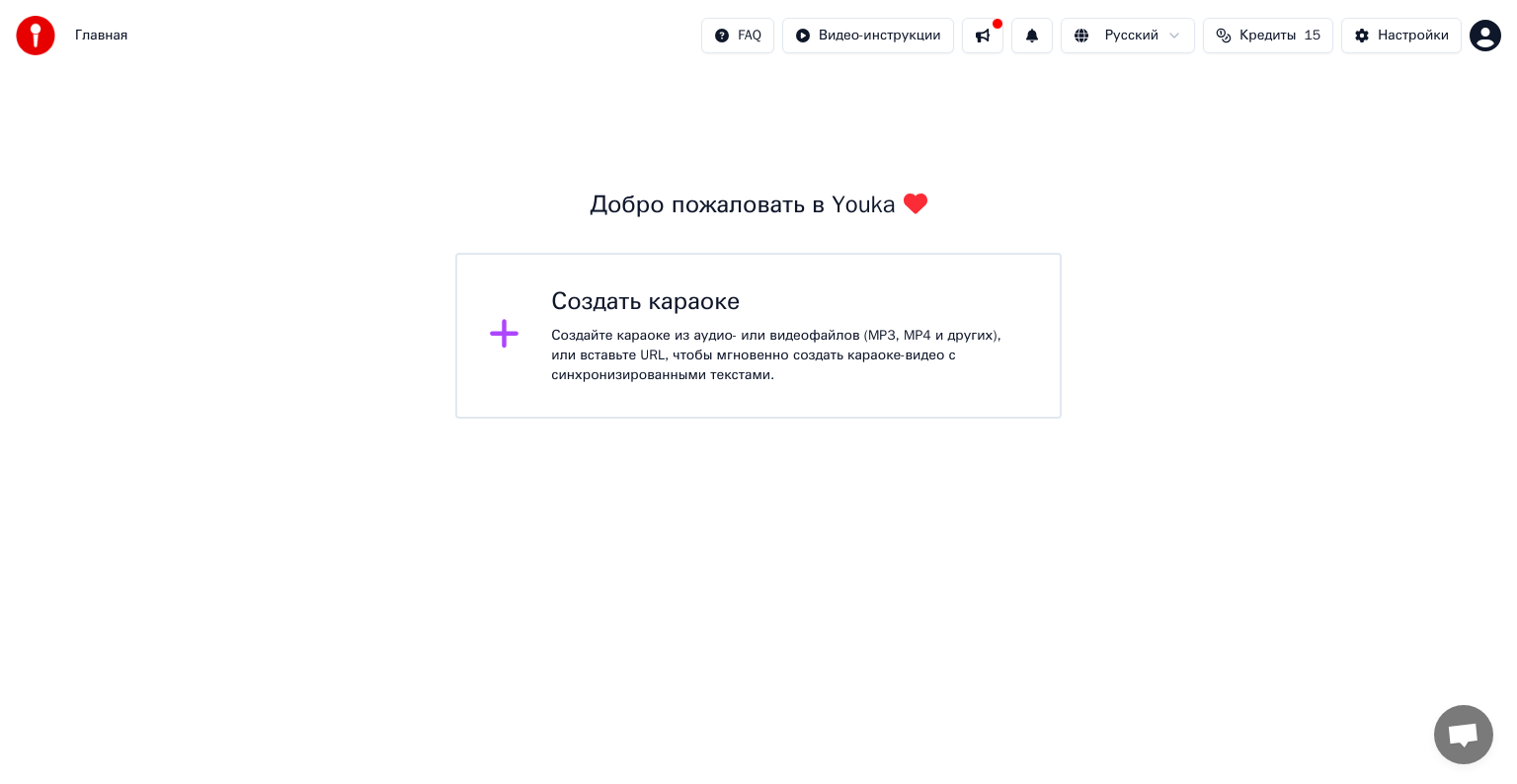 click on "15" at bounding box center (1312, 36) 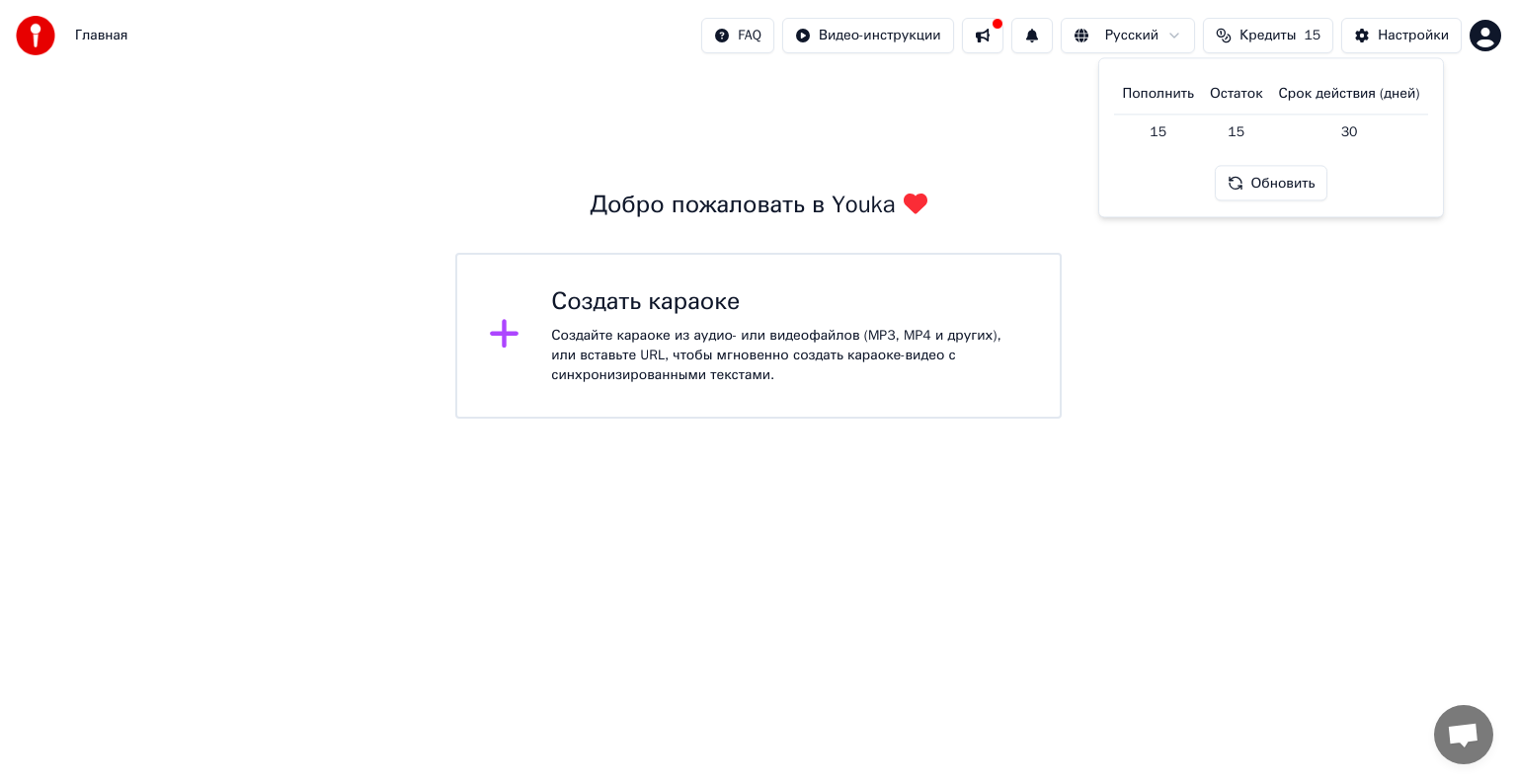 click at bounding box center (983, 36) 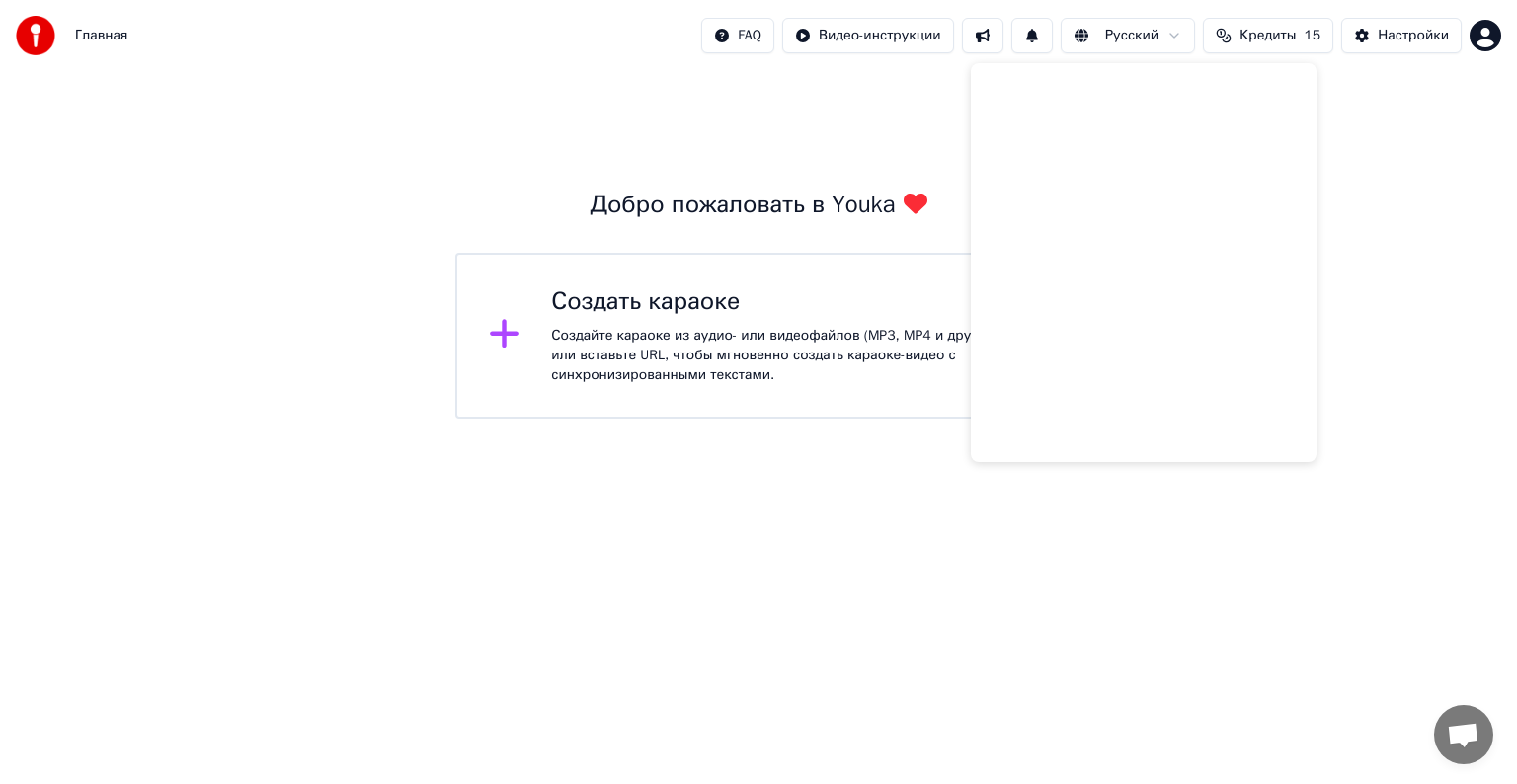click on "Добро пожаловать в Youka Создать караоке Создайте караоке из аудио- или видеофайлов (MP3, MP4 и других), или вставьте URL, чтобы мгновенно создать караоке-видео с синхронизированными текстами." at bounding box center [758, 245] 